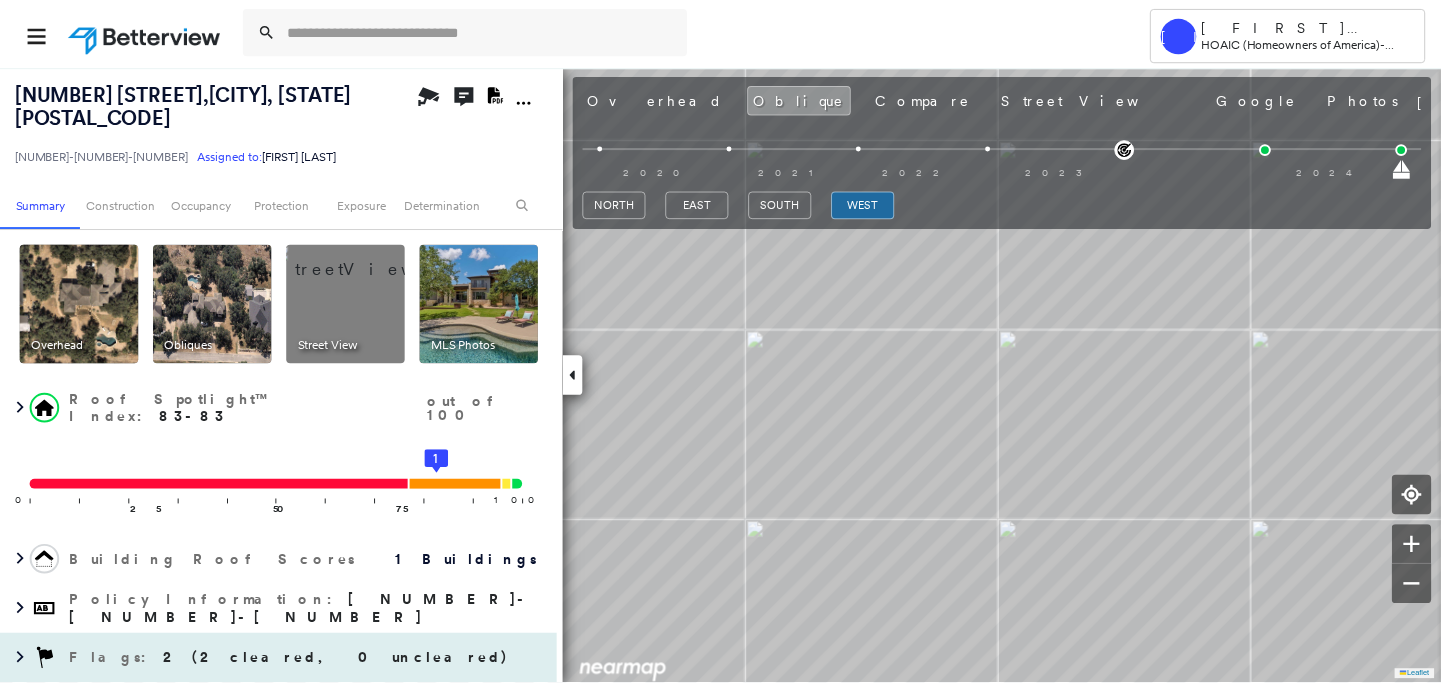 scroll, scrollTop: 0, scrollLeft: 0, axis: both 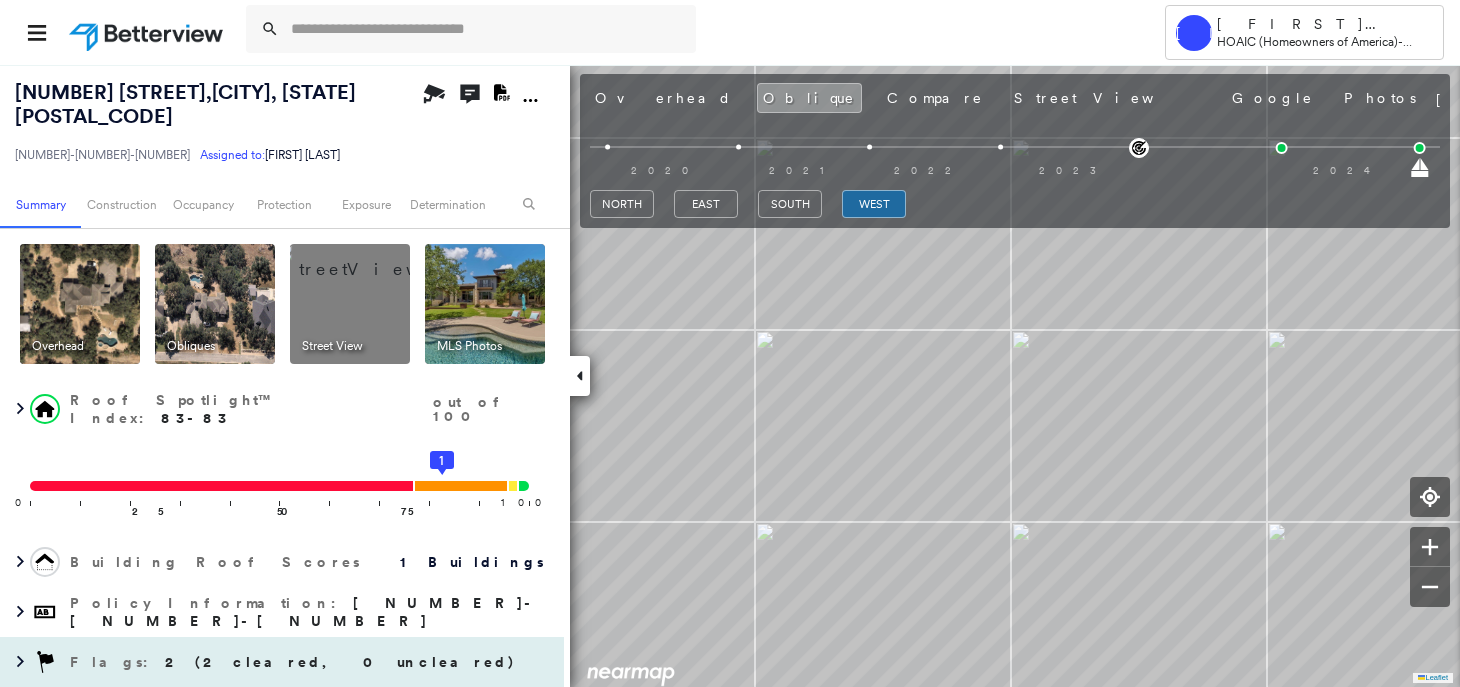 click on "2 (2 cleared, 0 uncleared)" at bounding box center [340, 662] 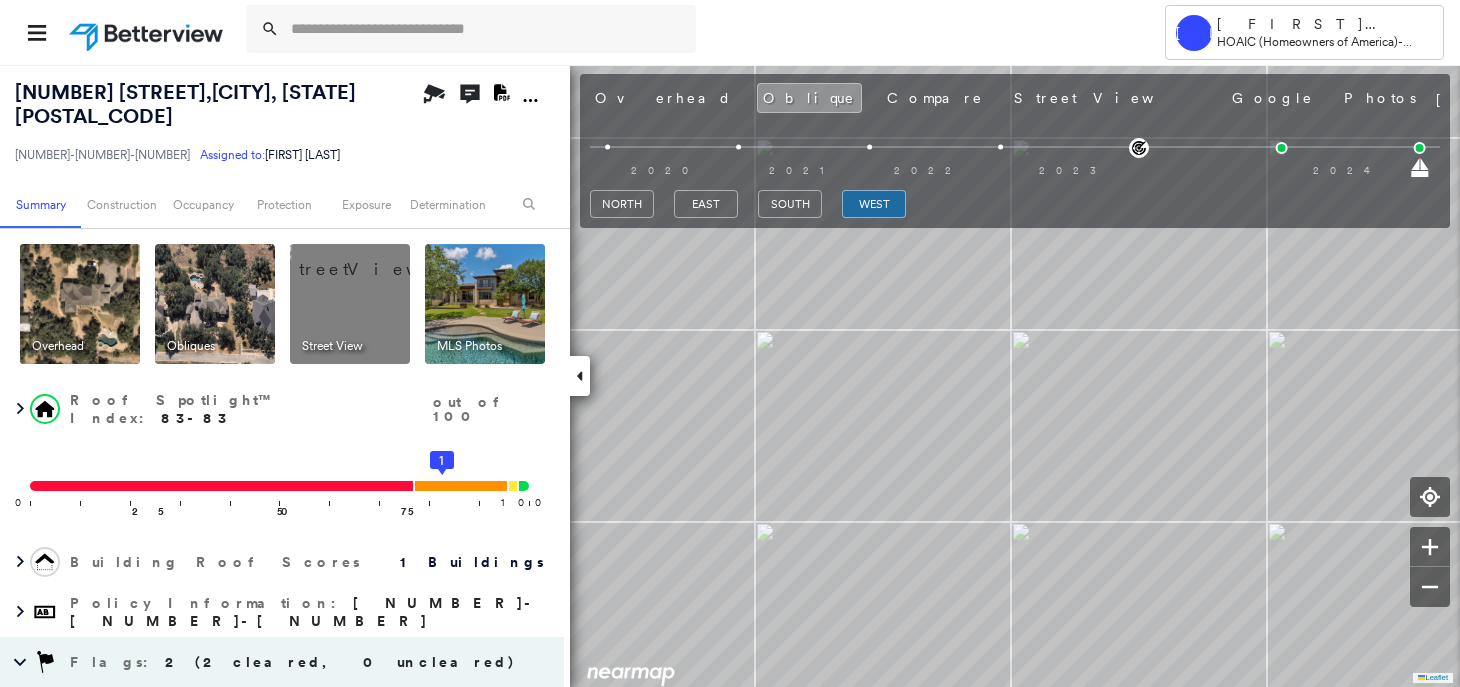 click at bounding box center [148, 32] 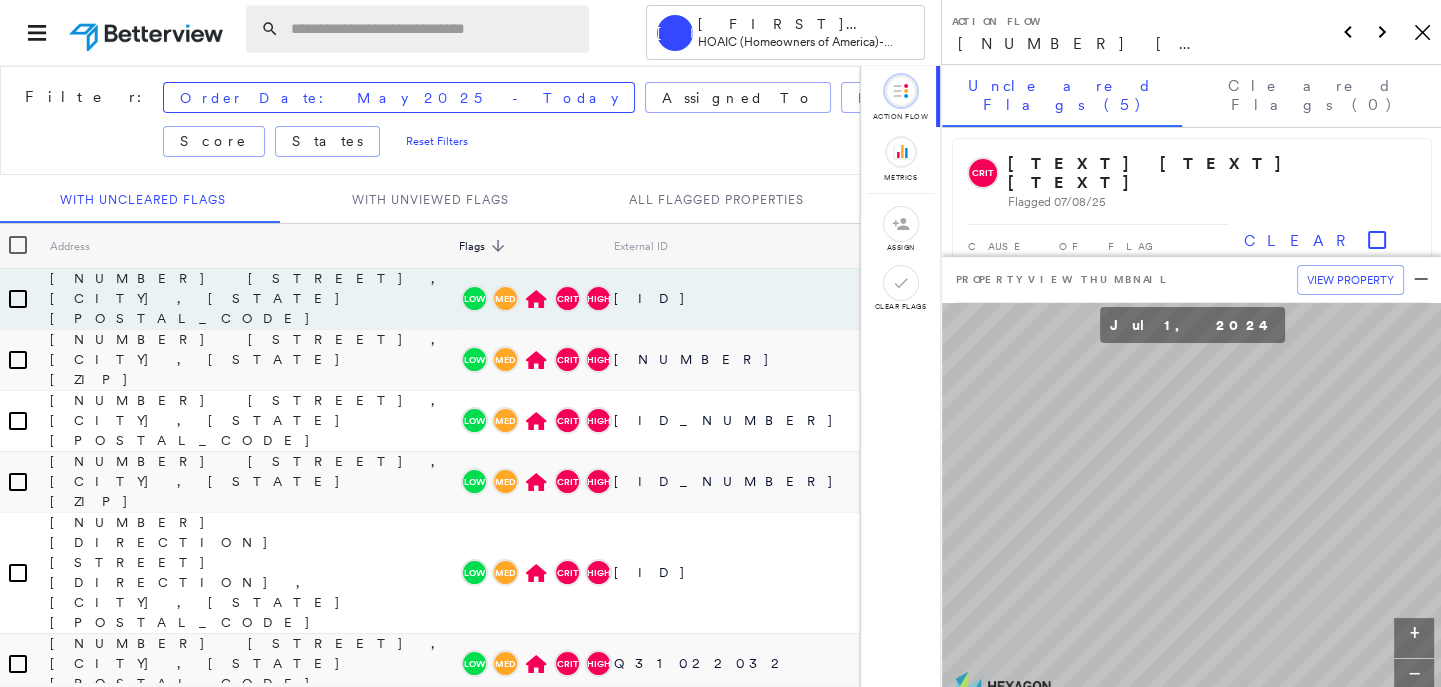 click at bounding box center [434, 29] 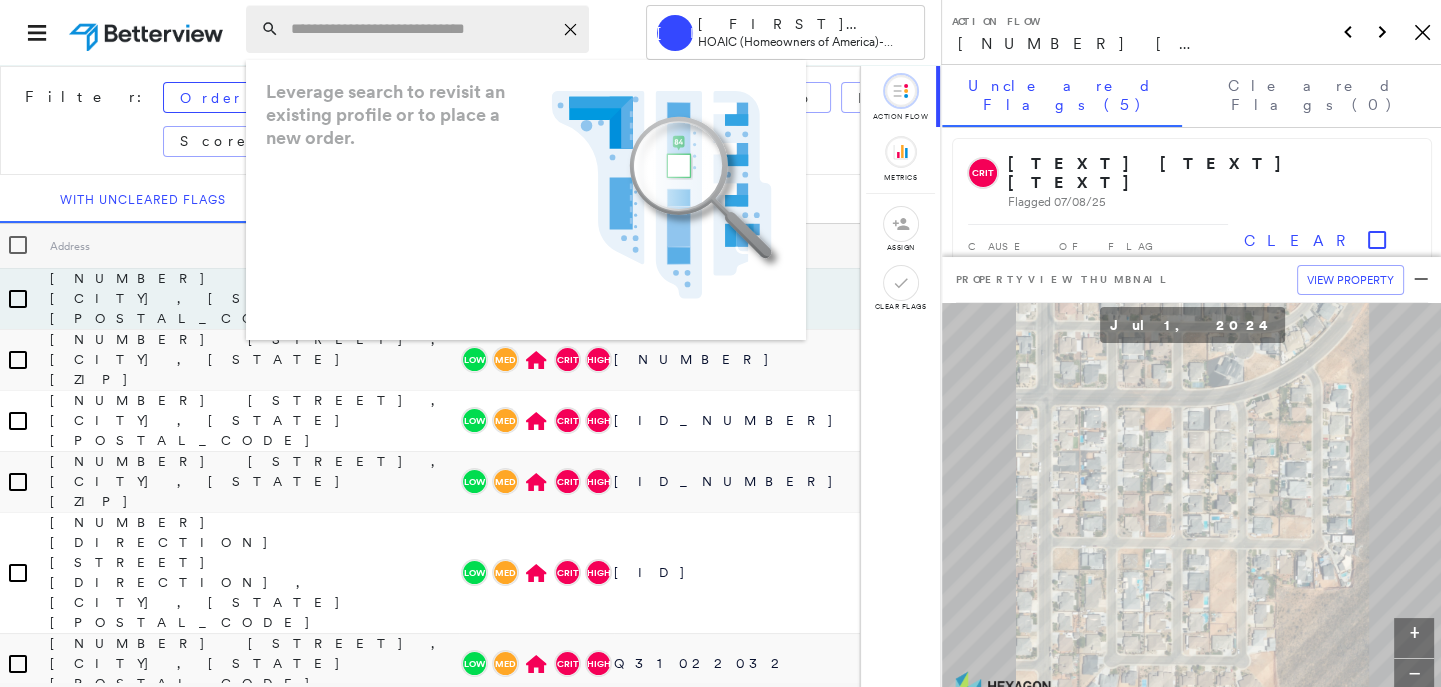 paste on "**********" 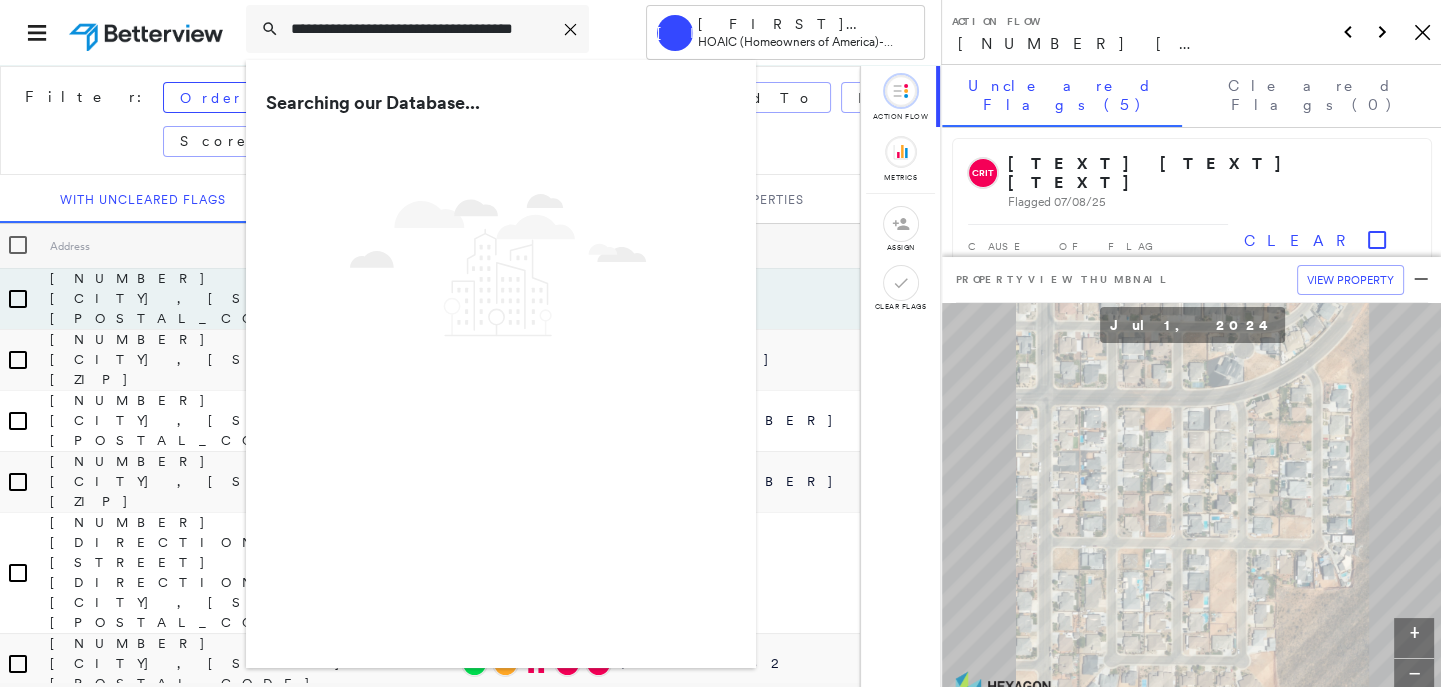 type on "**********" 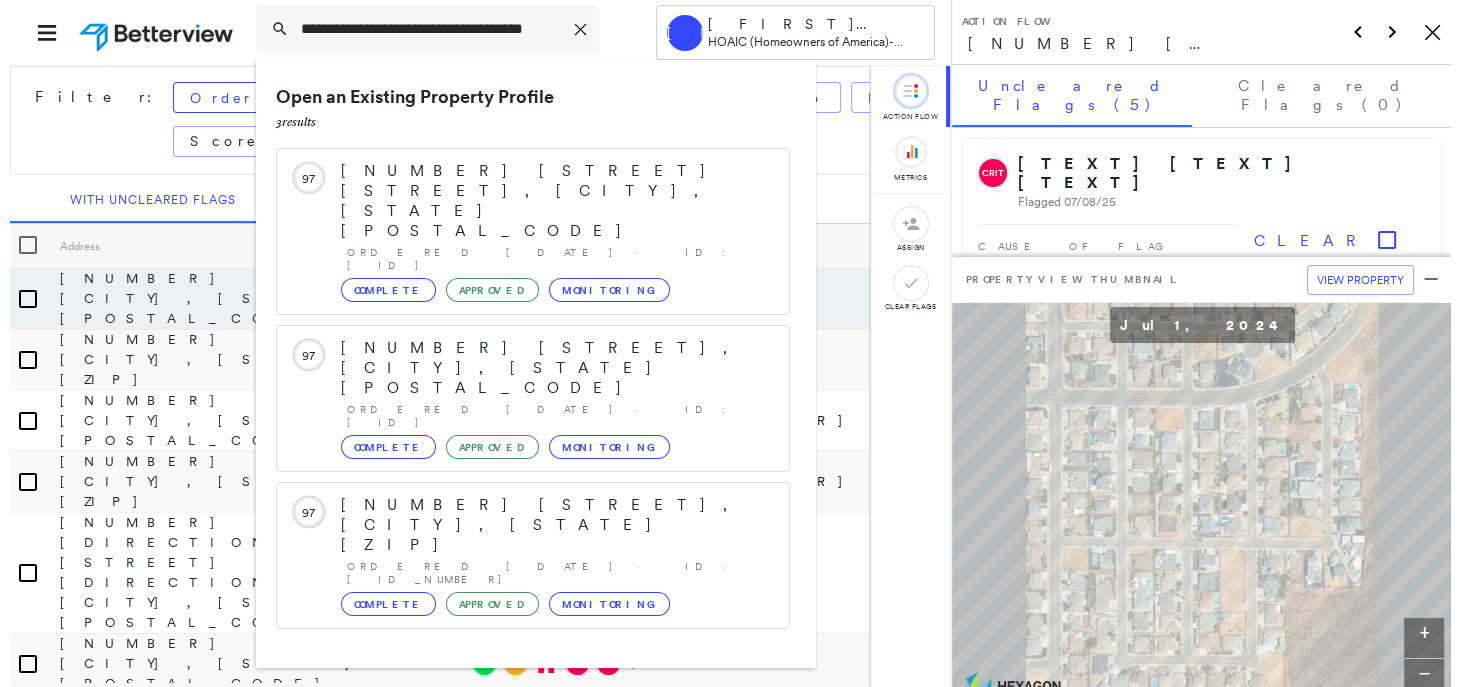scroll, scrollTop: 0, scrollLeft: 0, axis: both 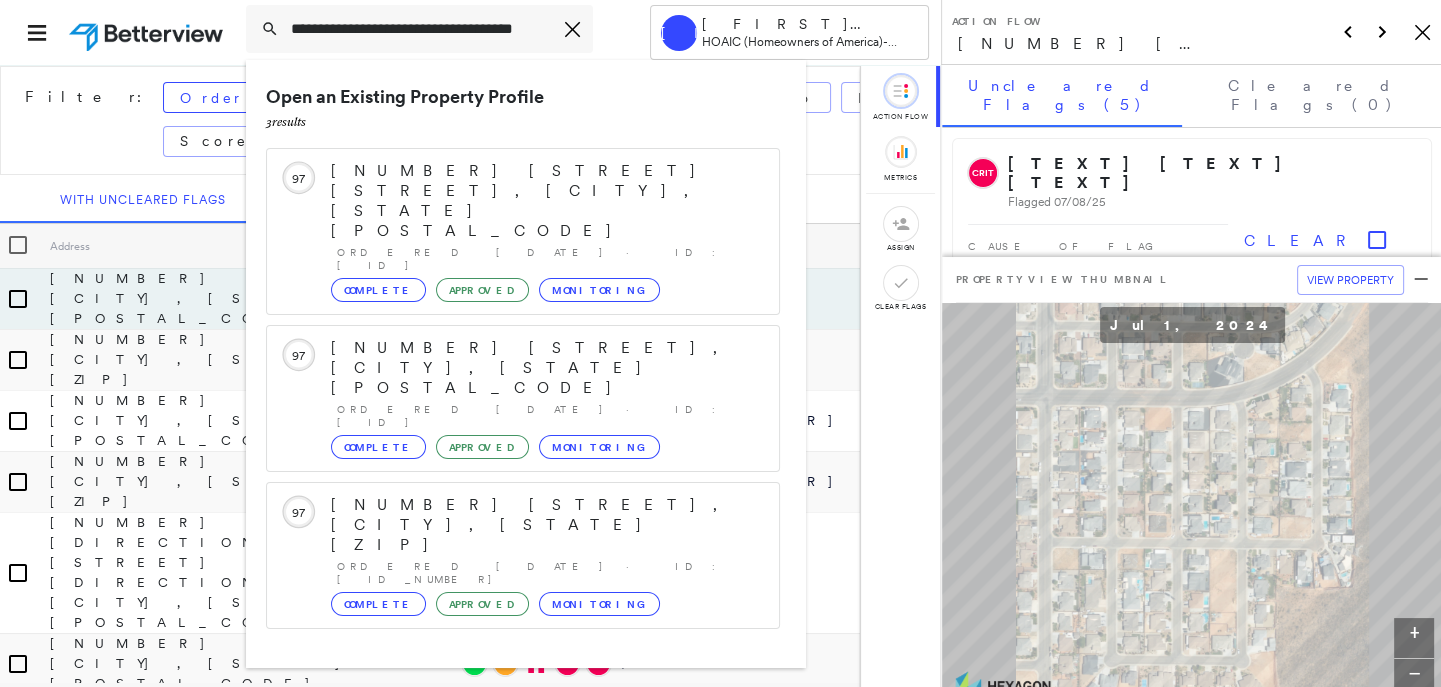 click on "[NUMBER] [STREET], [CITY], [STATE] [POSTAL_CODE]" at bounding box center [501, 765] 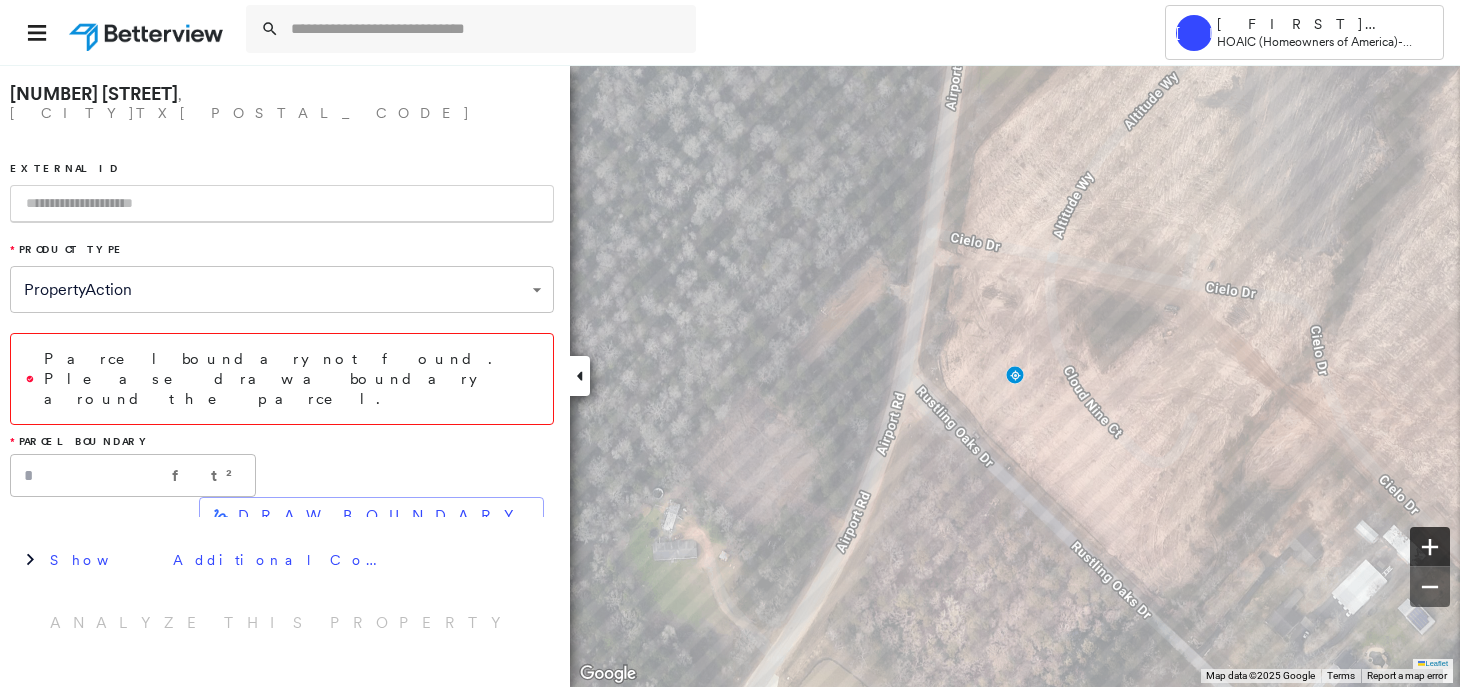 click 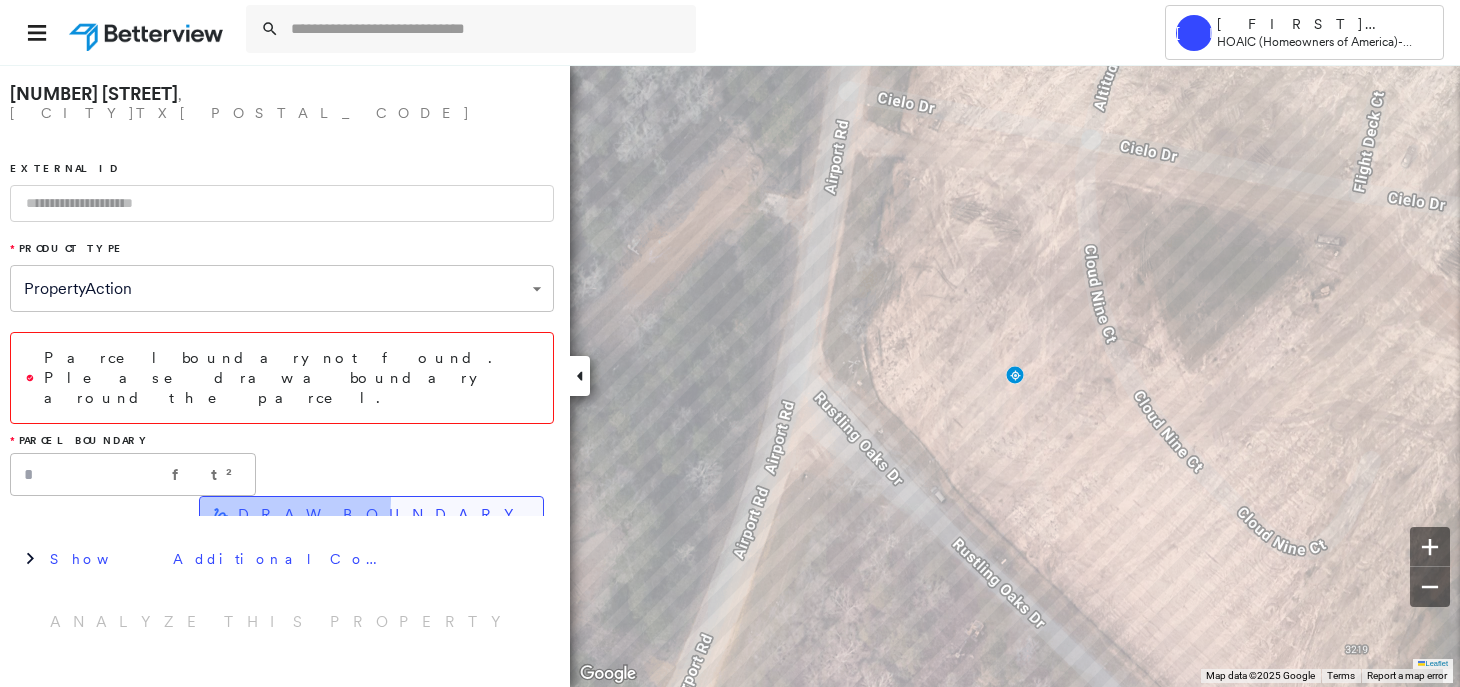 click on "DRAW BOUNDARY" at bounding box center [371, 515] 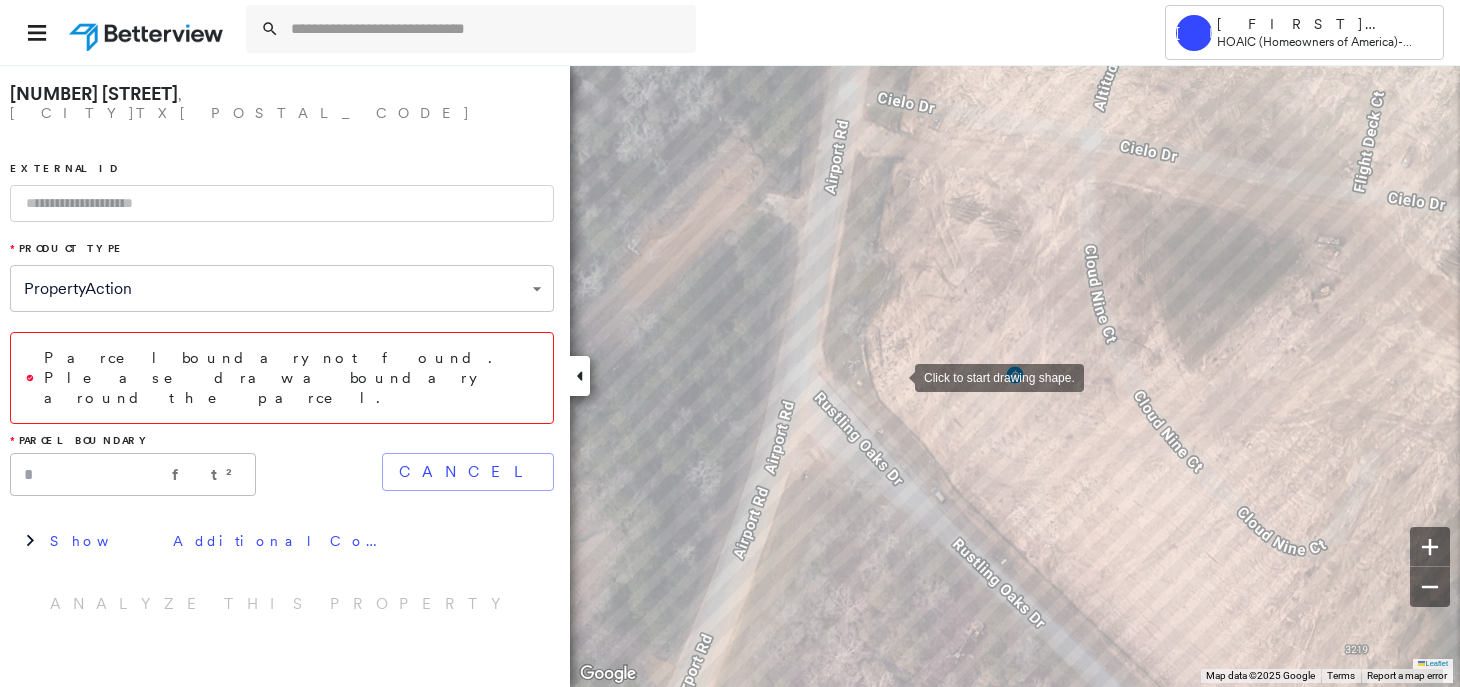 click at bounding box center [895, 376] 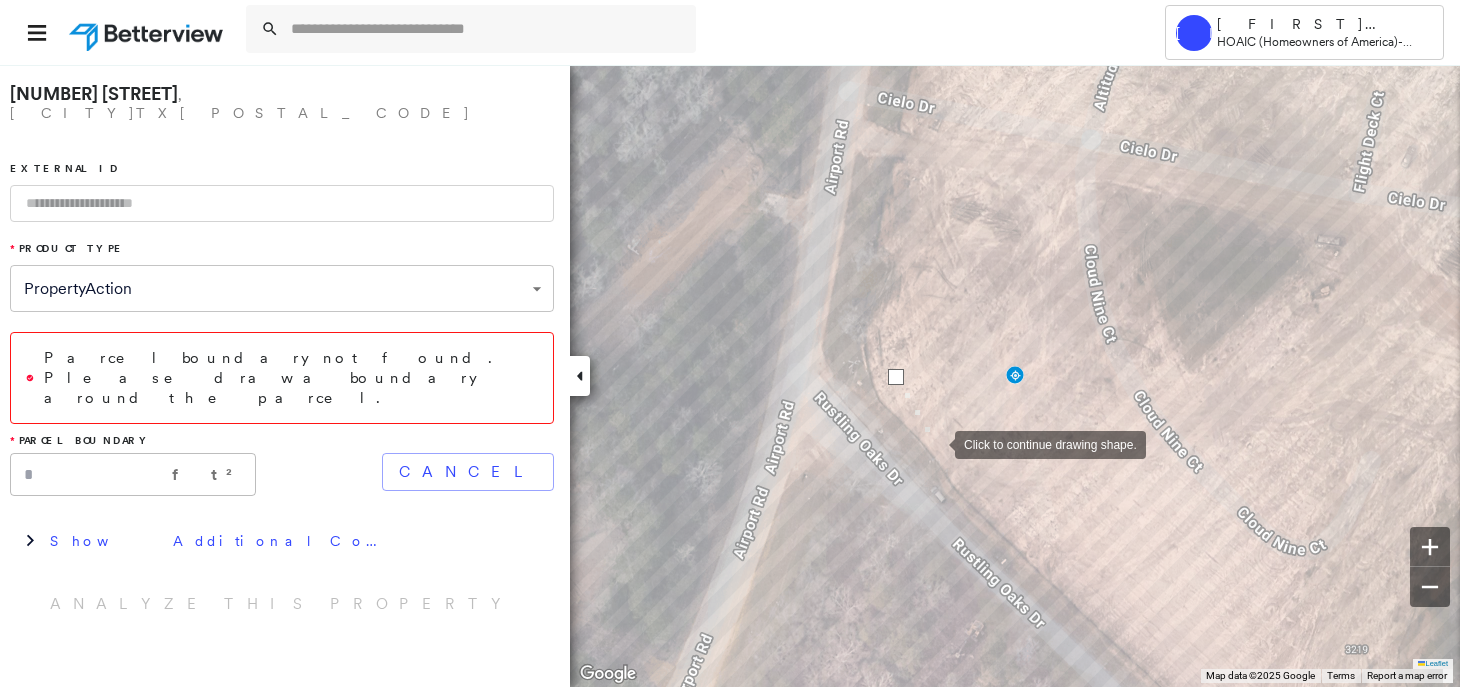 click at bounding box center (935, 443) 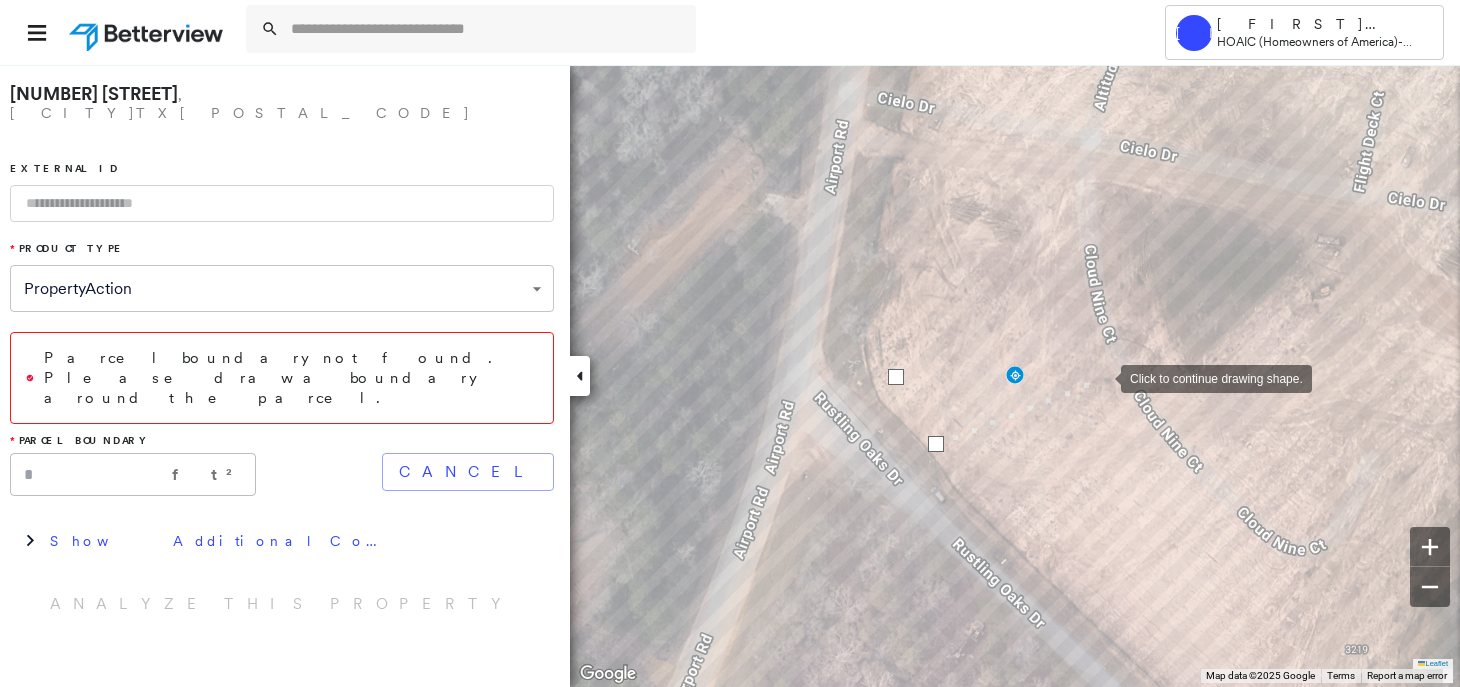 click at bounding box center [1101, 377] 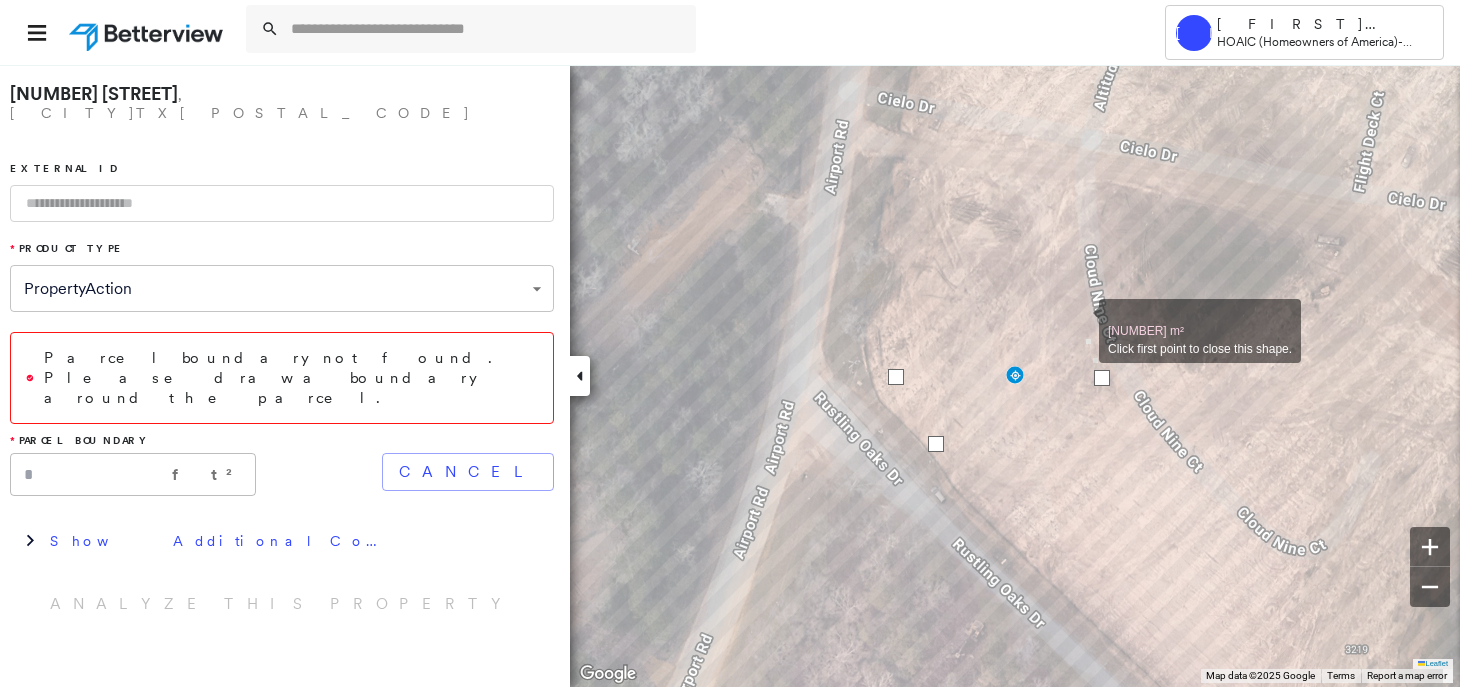 click at bounding box center (1079, 320) 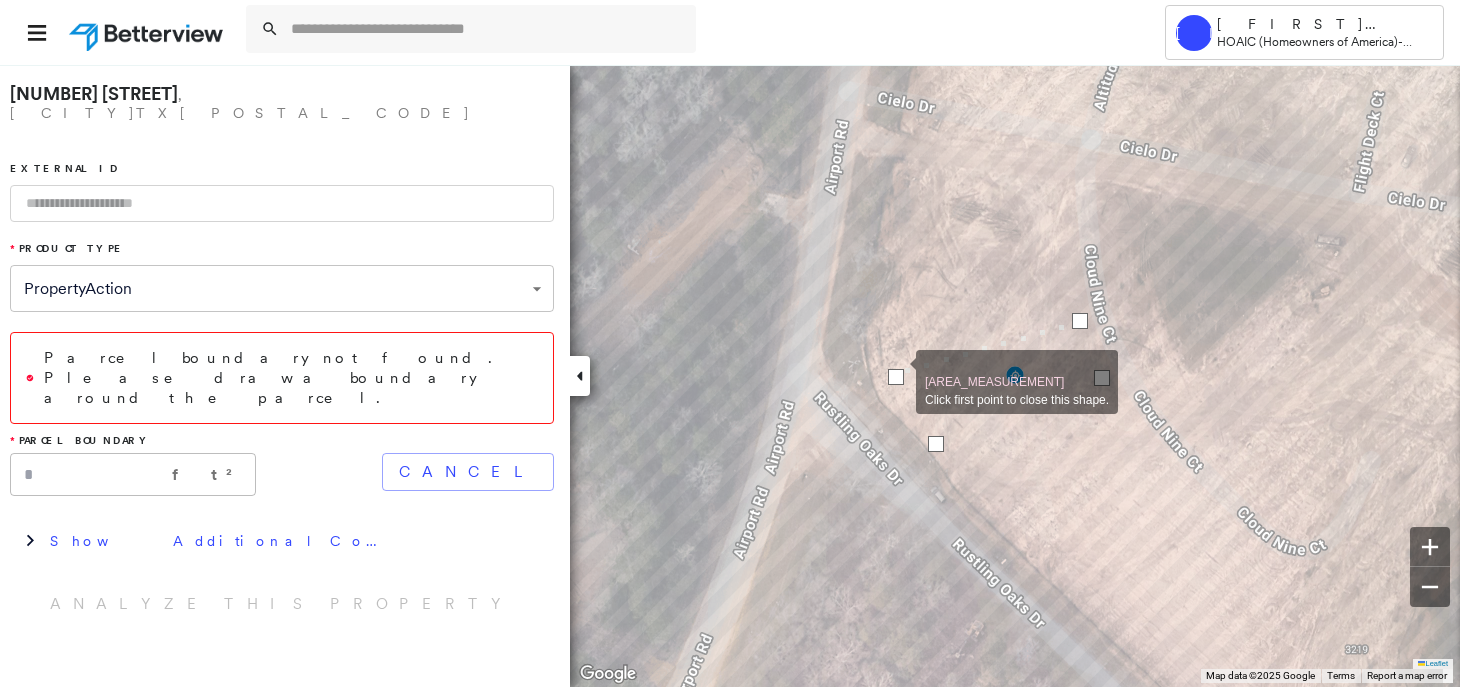 click at bounding box center [896, 377] 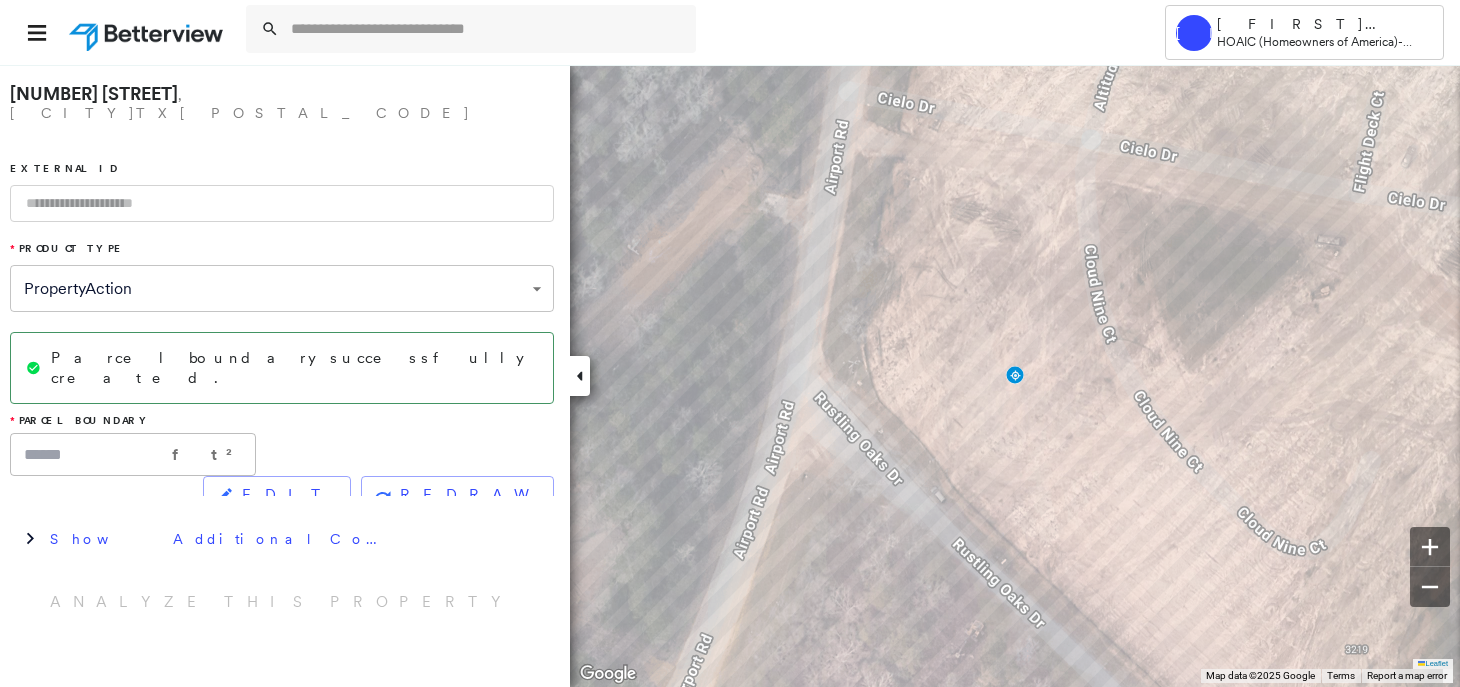 type on "******" 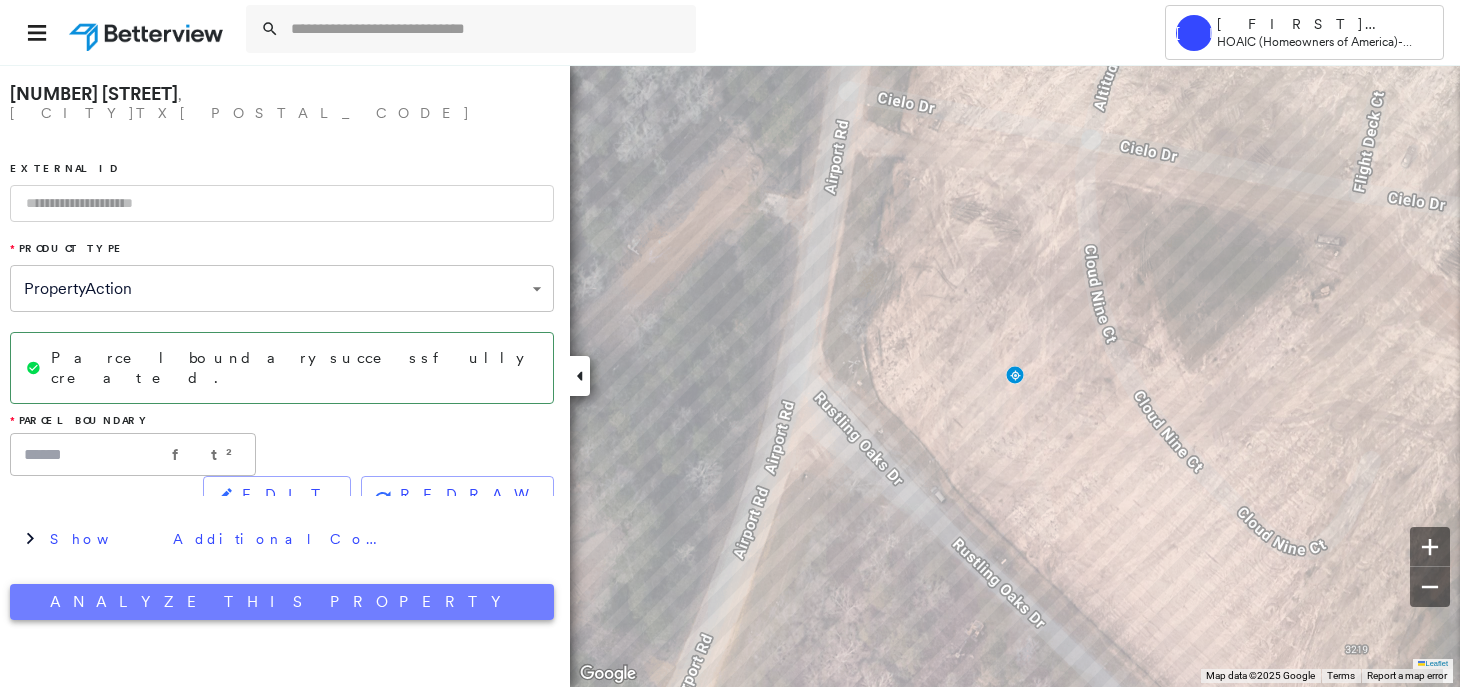 click on "Analyze This Property" at bounding box center [282, 602] 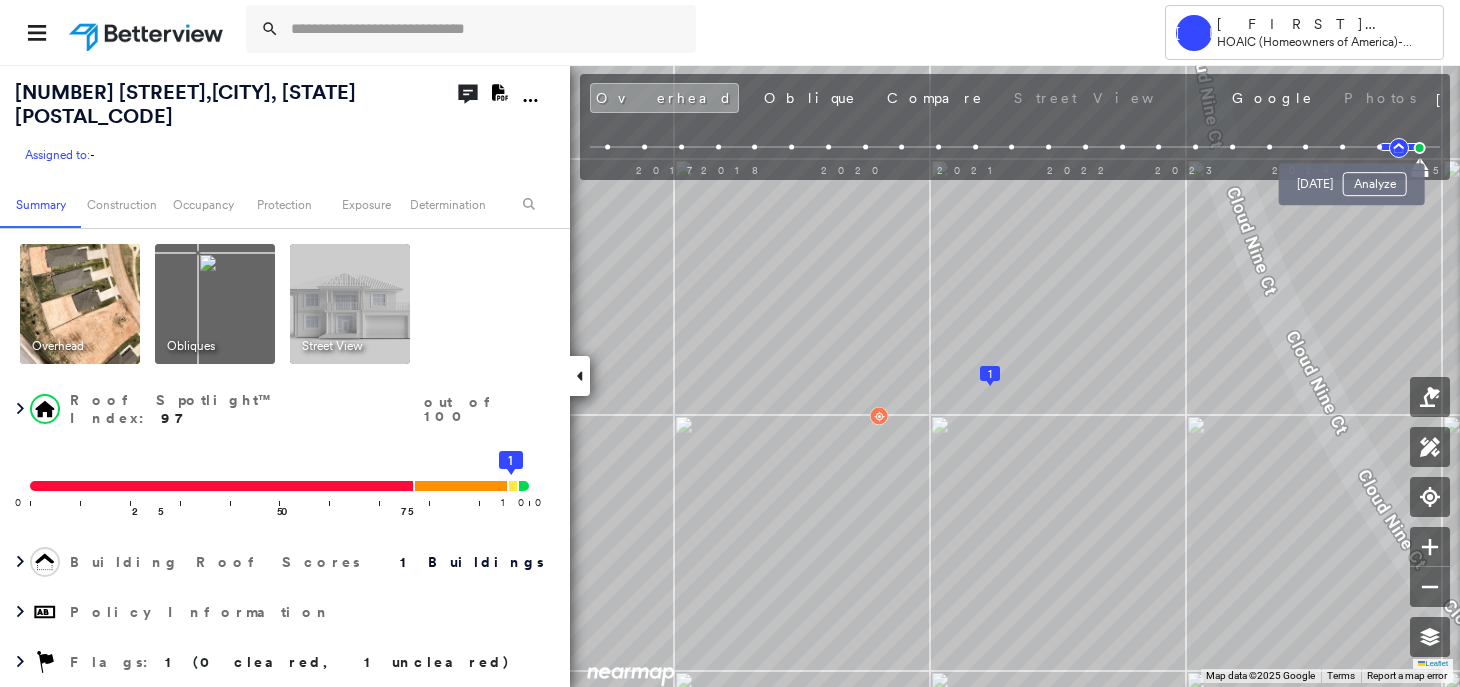 click on "[DATE] Analyze" at bounding box center [1352, 178] 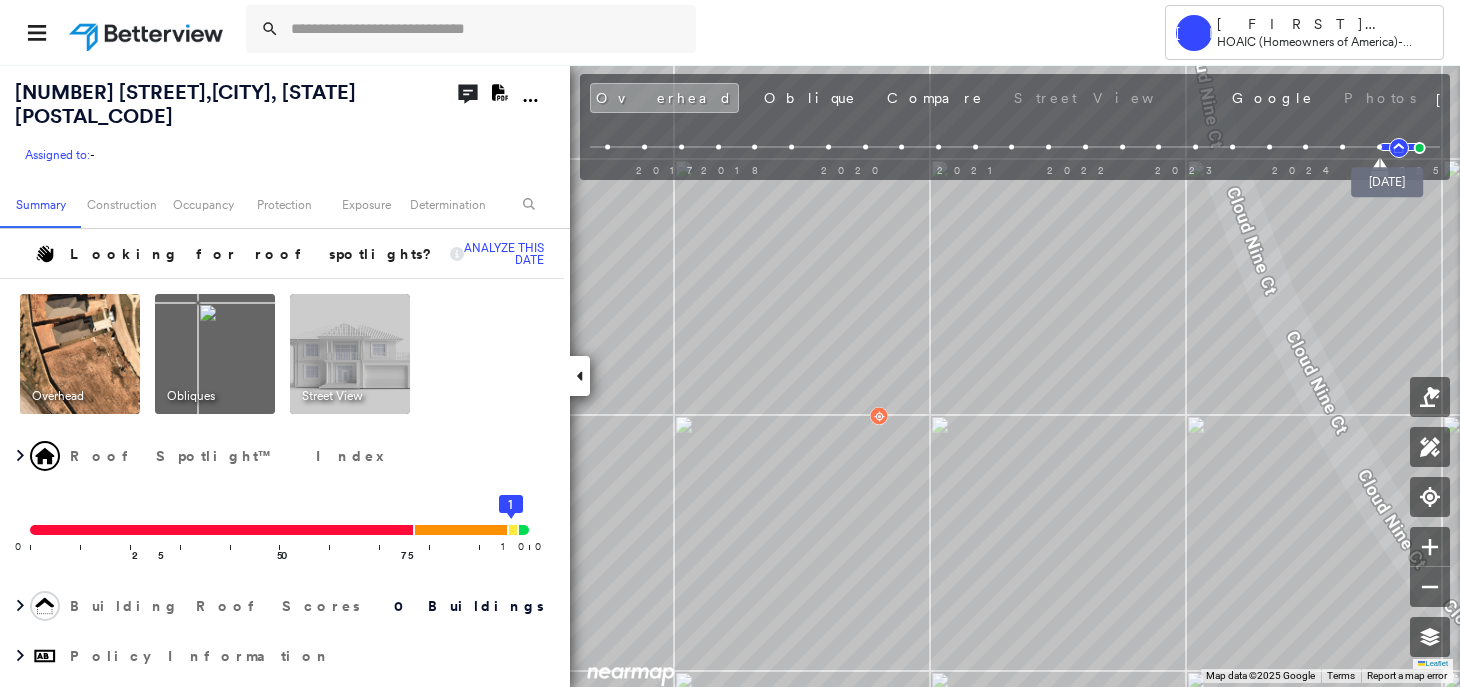 click at bounding box center [1420, 148] 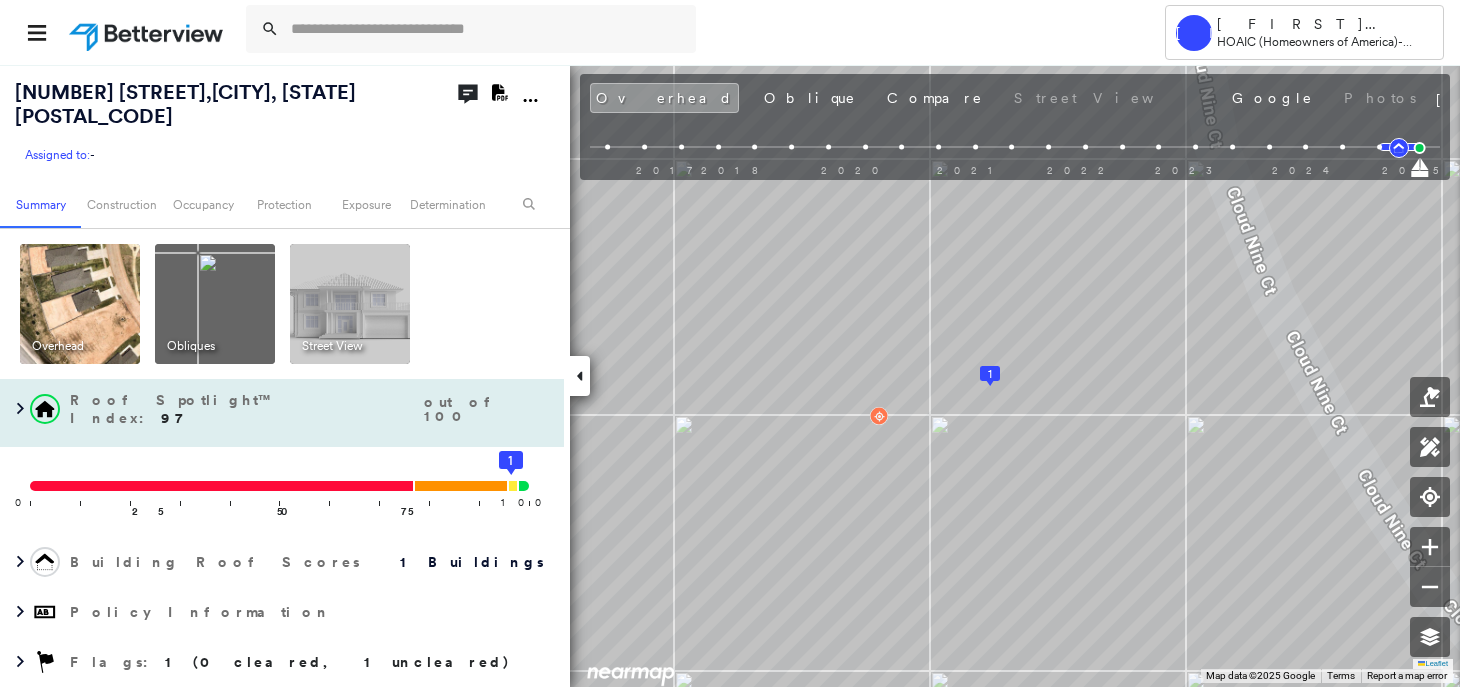 drag, startPoint x: 234, startPoint y: 639, endPoint x: 460, endPoint y: 495, distance: 267.9776 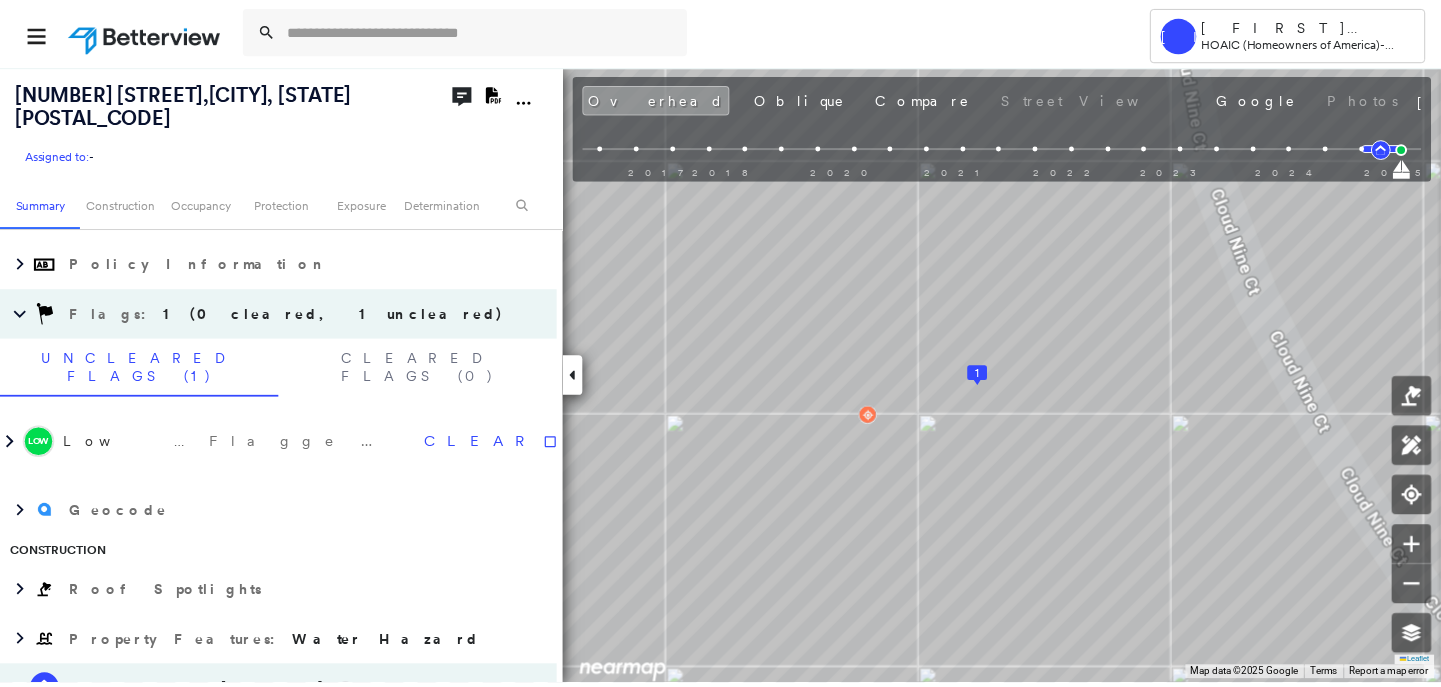 scroll, scrollTop: 370, scrollLeft: 0, axis: vertical 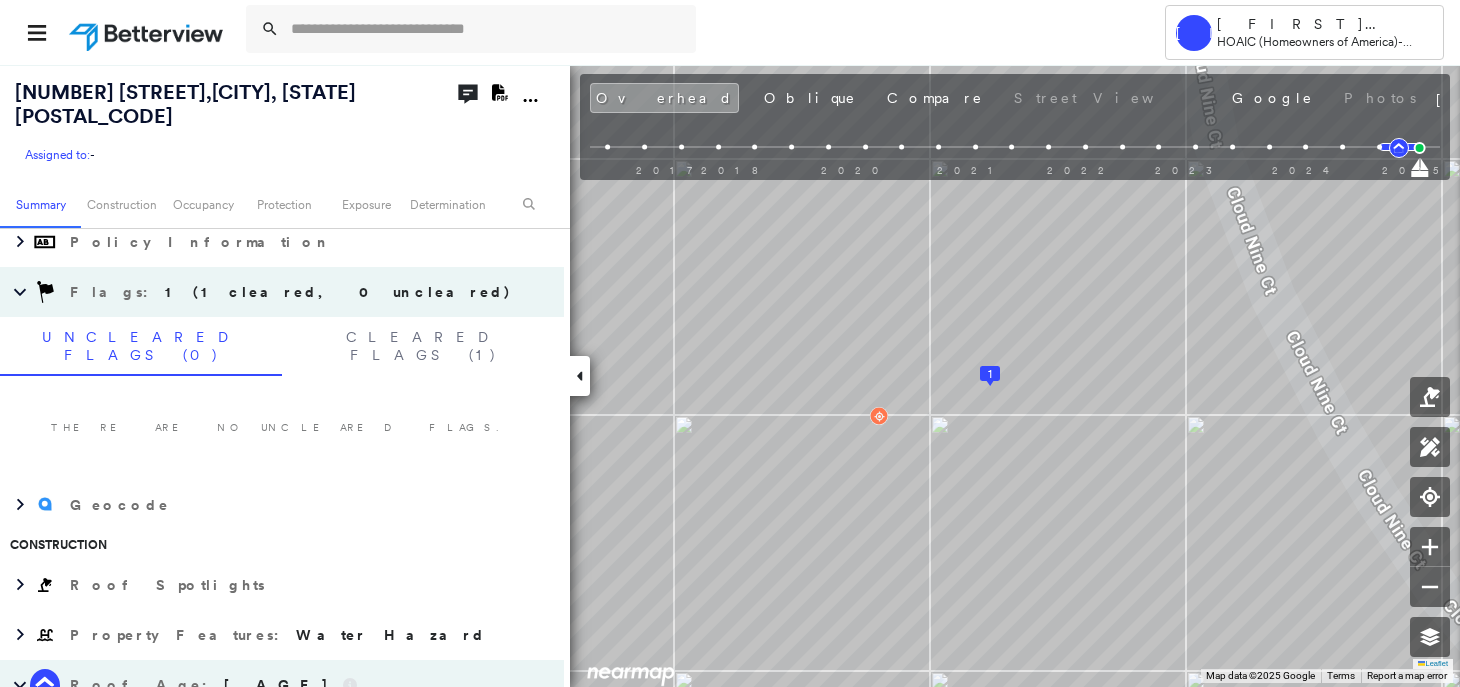click at bounding box center (148, 32) 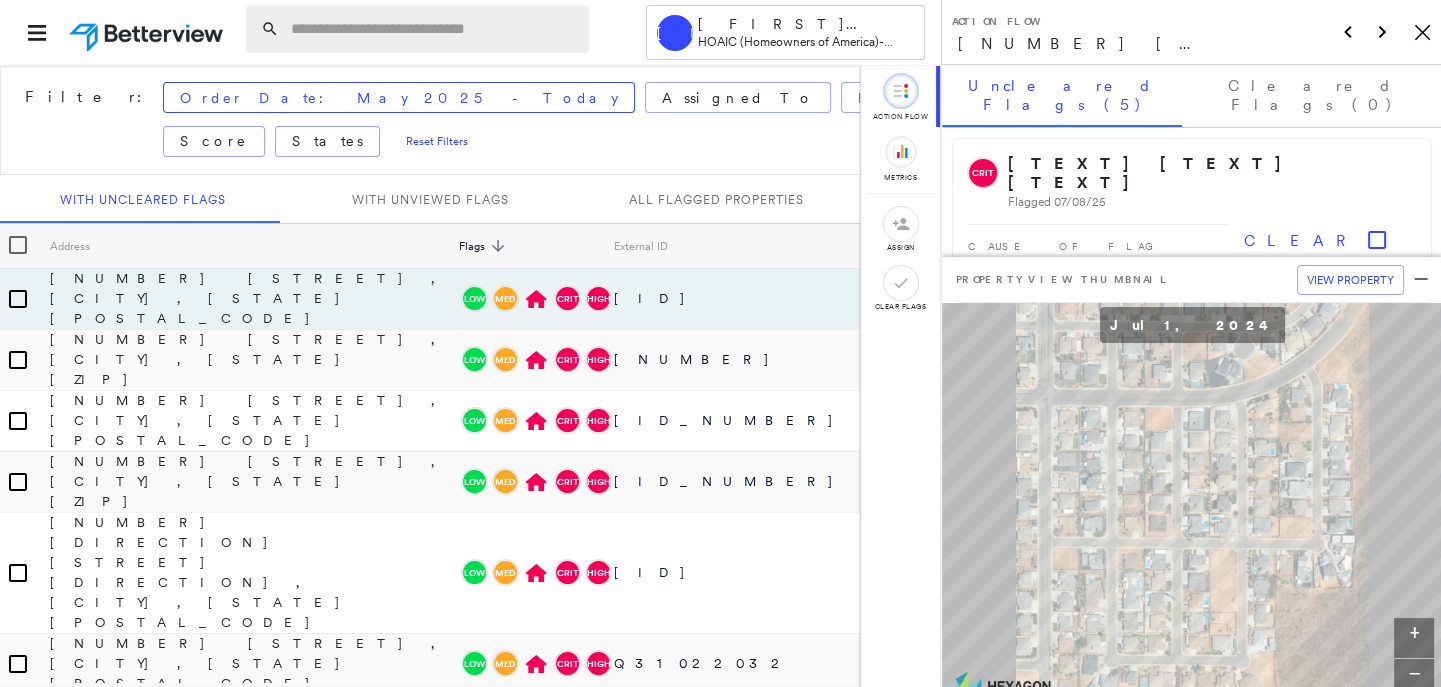 click at bounding box center [434, 29] 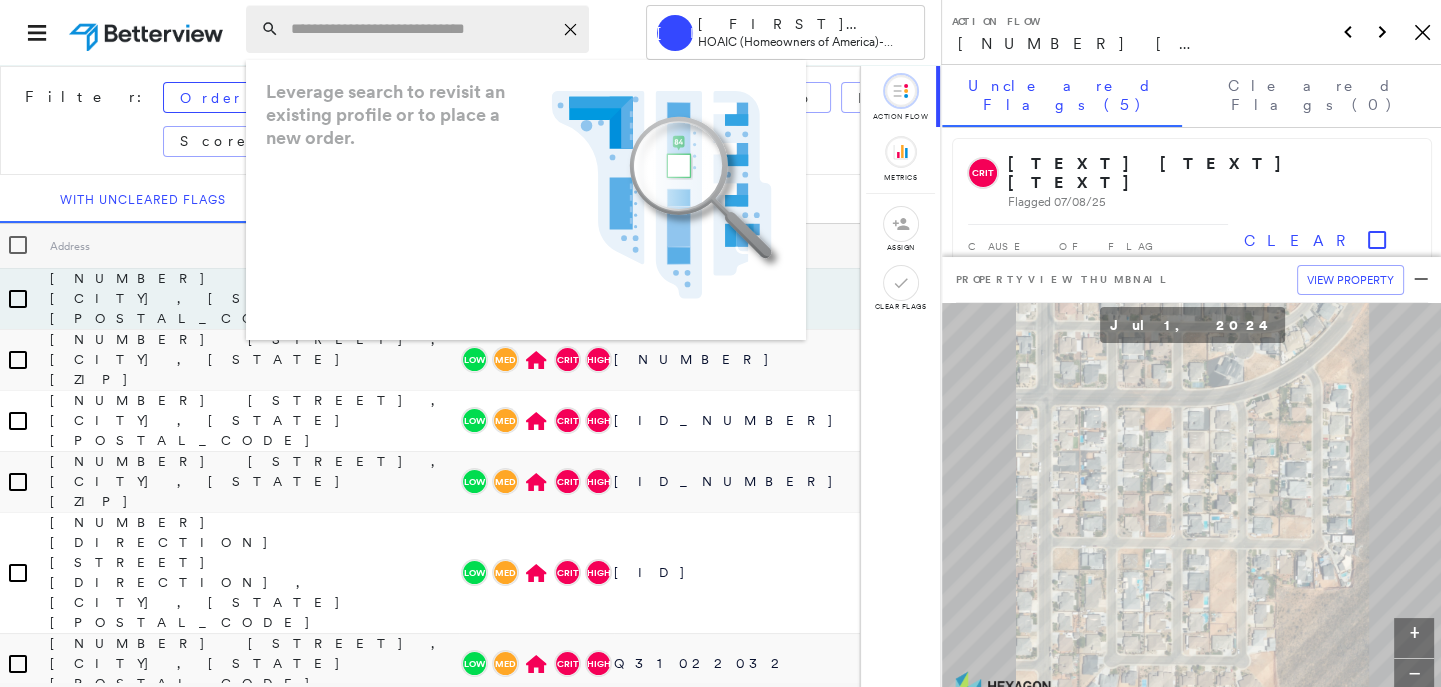 paste on "**********" 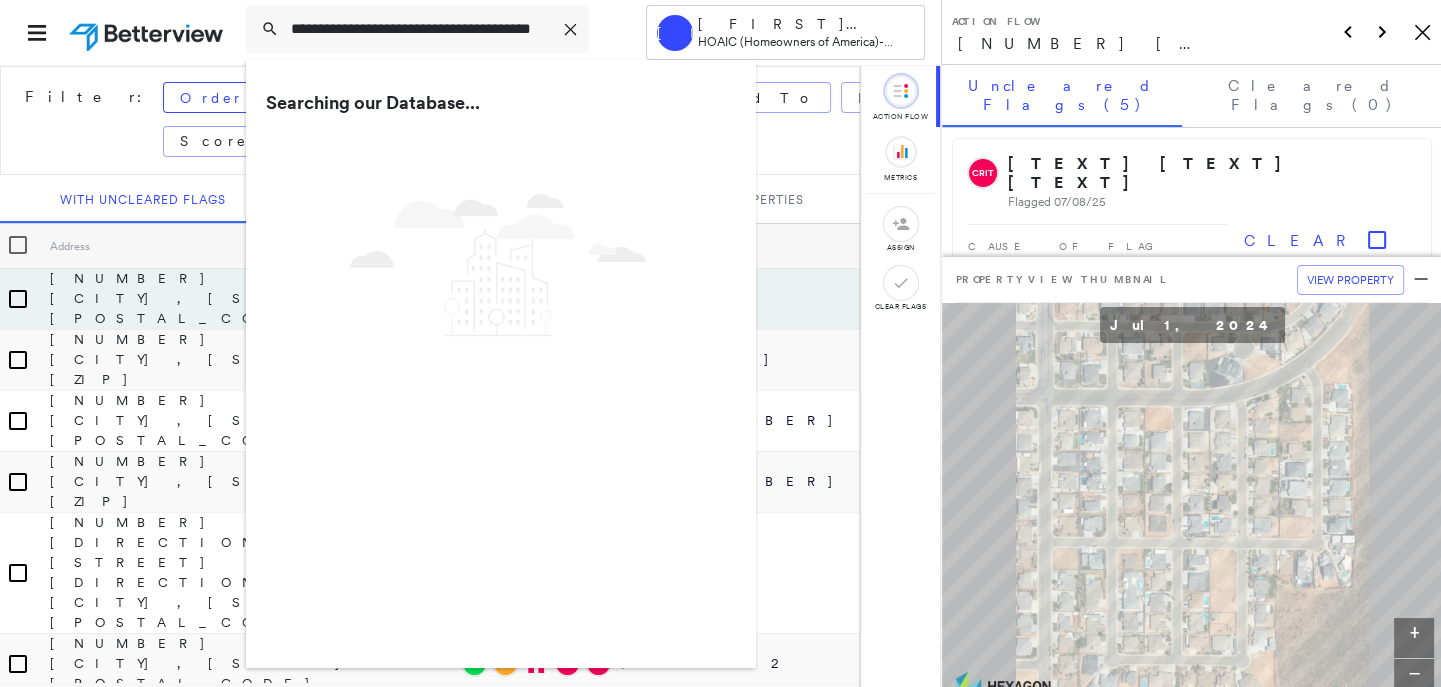 scroll, scrollTop: 0, scrollLeft: 75, axis: horizontal 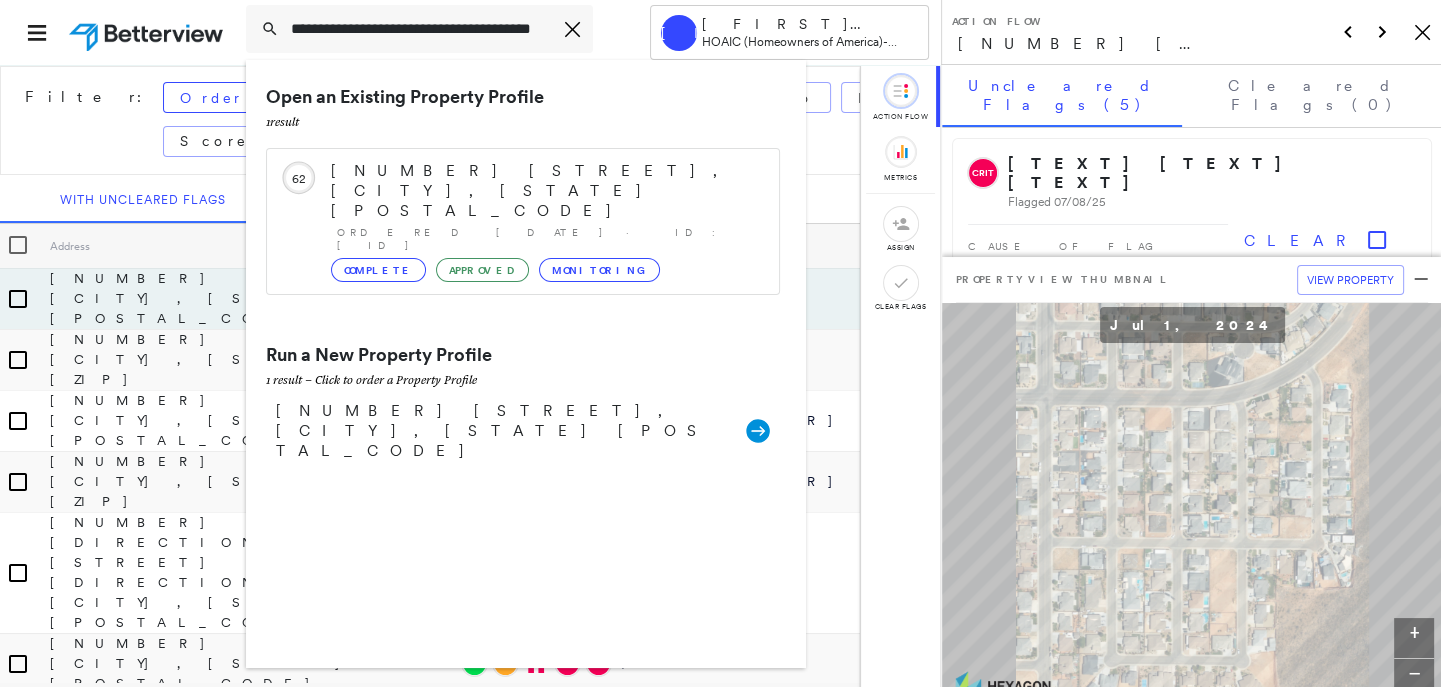 type on "**********" 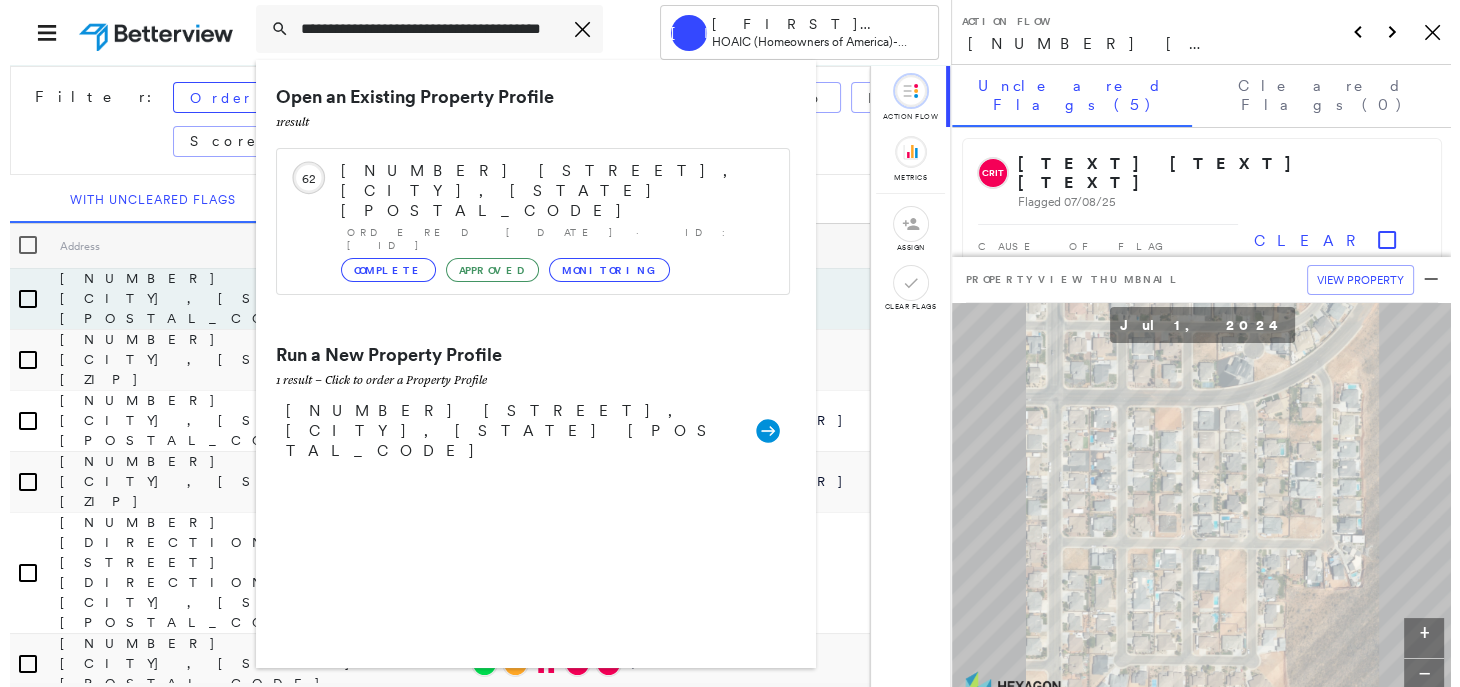 scroll, scrollTop: 0, scrollLeft: 0, axis: both 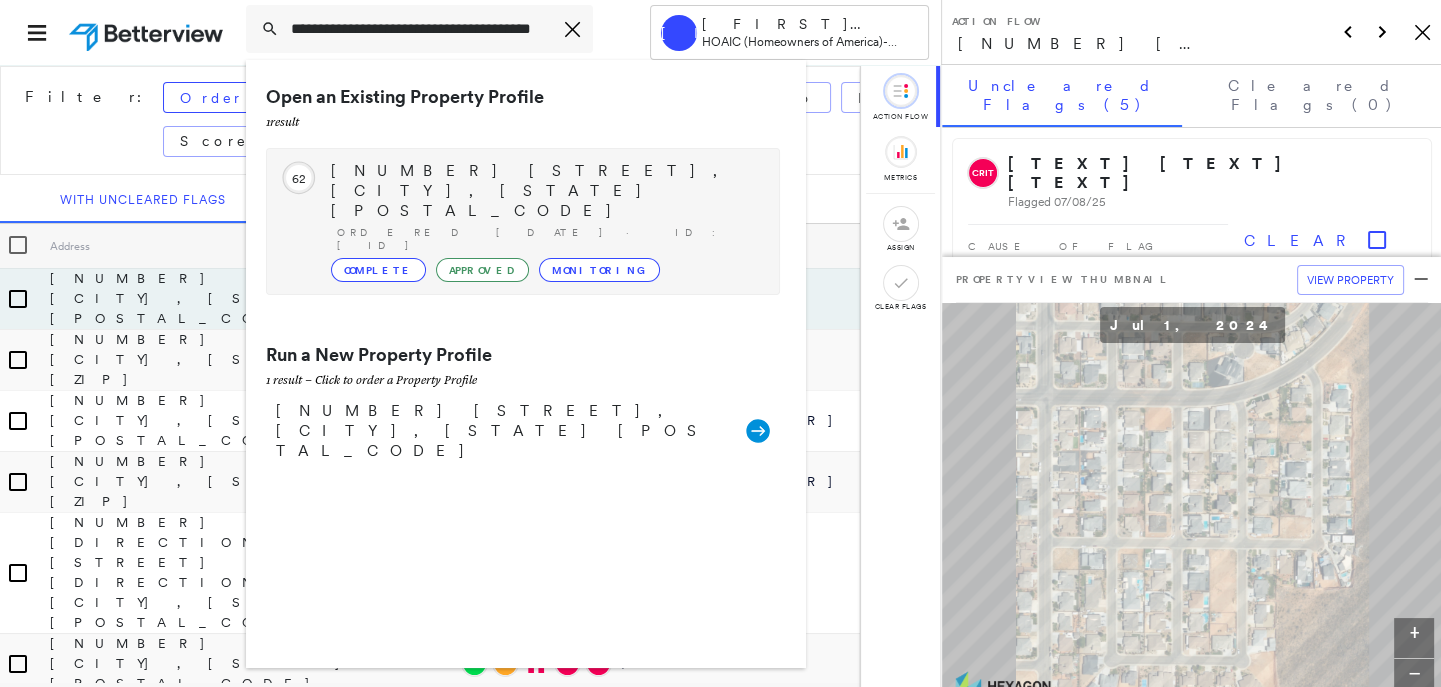 click on "Ordered [DATE] · ID: [LICENSE_PLATE] Complete Approved Monitoring" at bounding box center (545, 221) 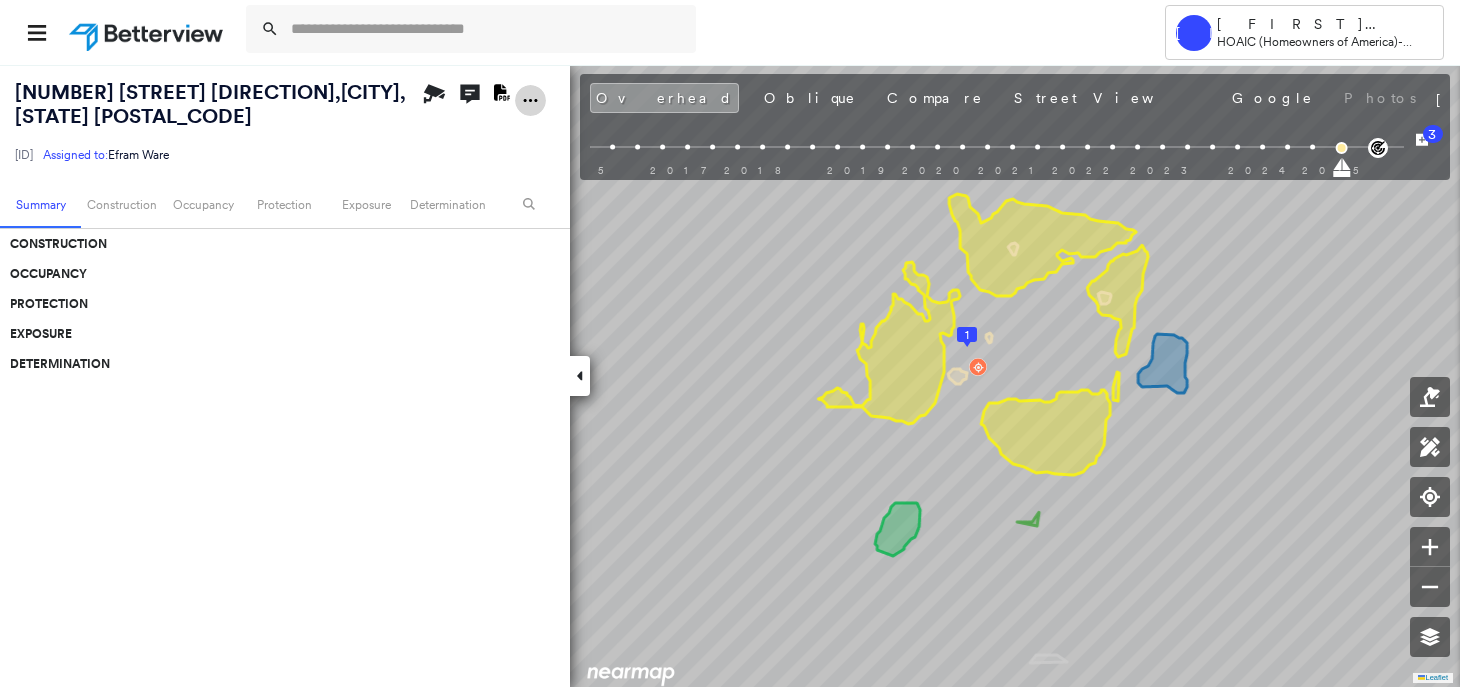 click at bounding box center [530, 100] 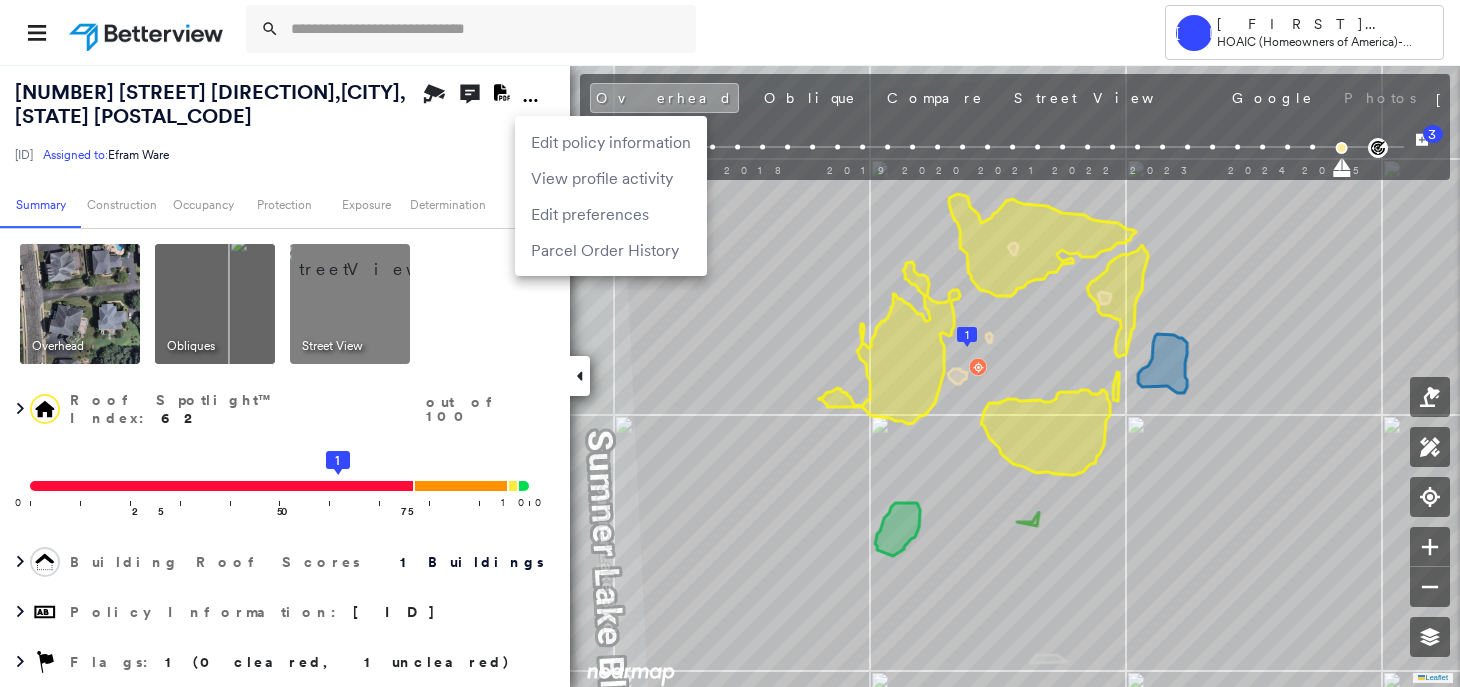 click on "Parcel Order History" at bounding box center [611, 250] 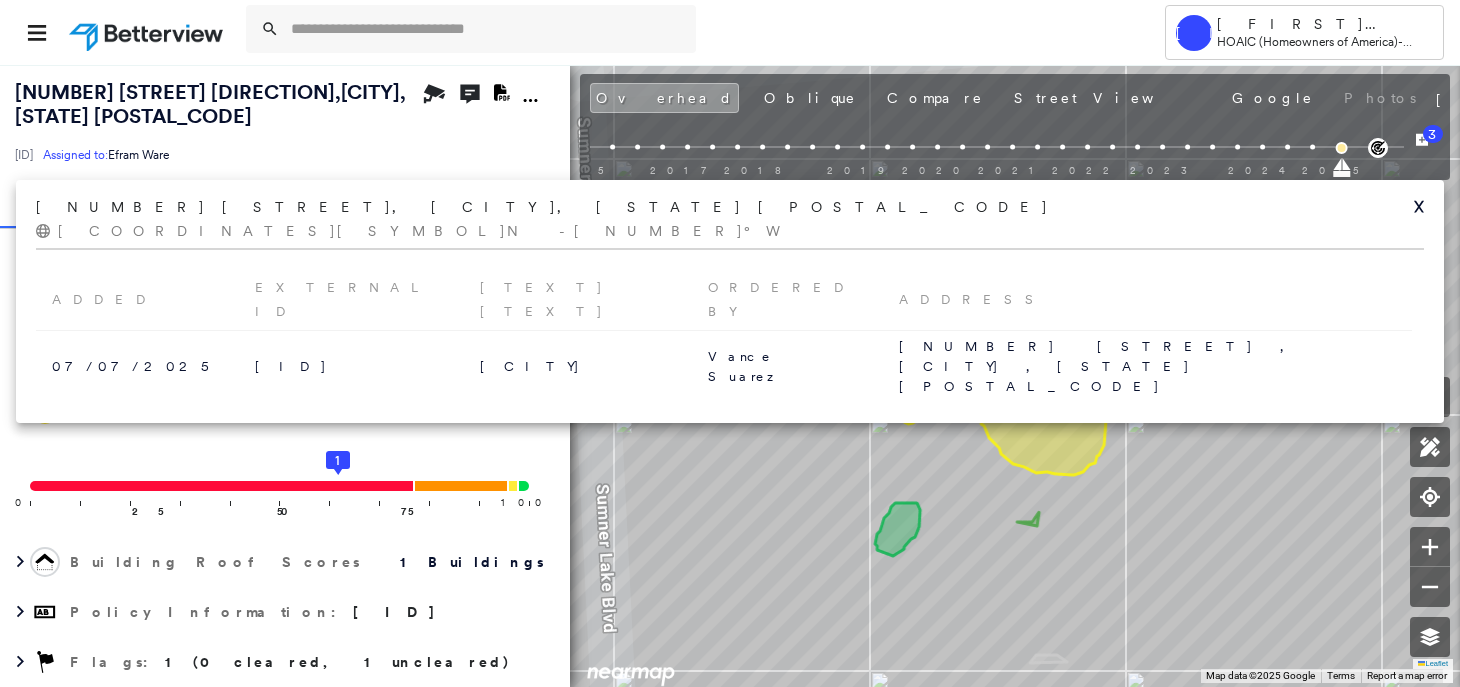 click 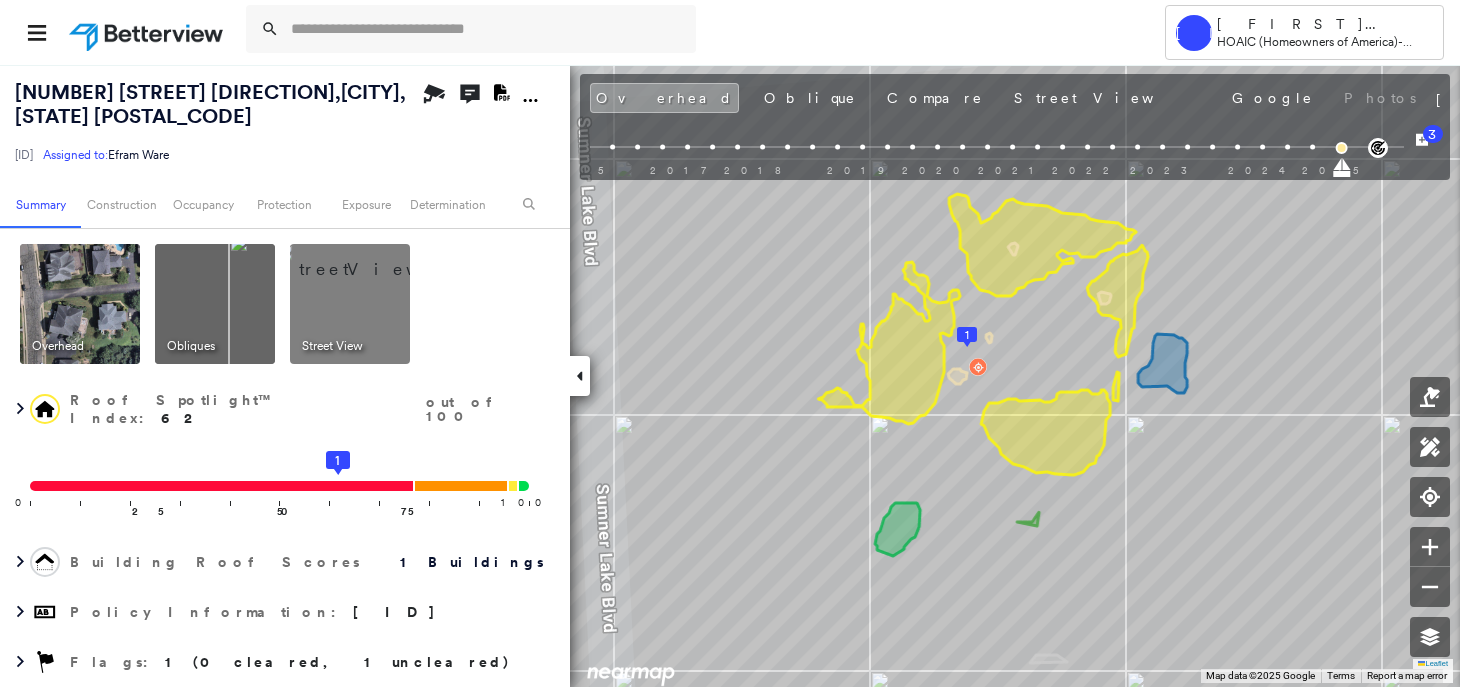 click at bounding box center (530, 100) 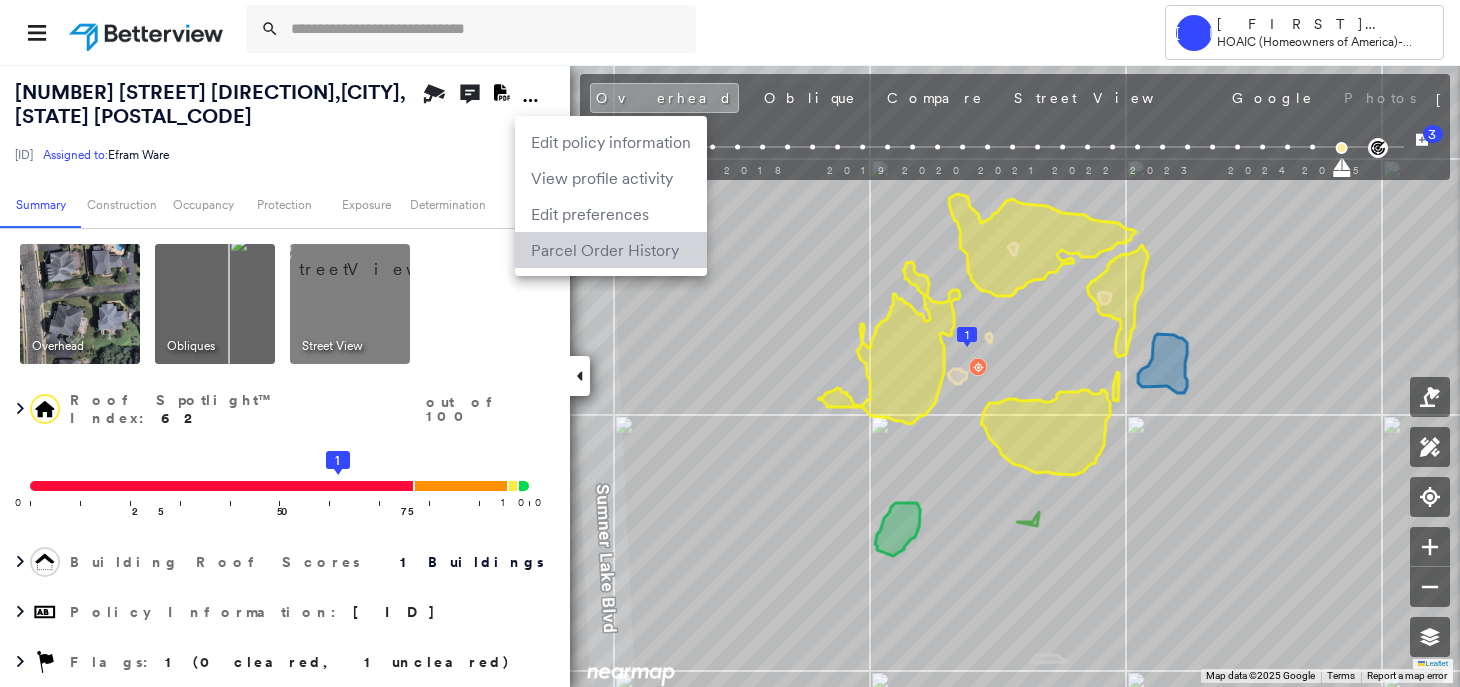 click on "Parcel Order History" at bounding box center (611, 250) 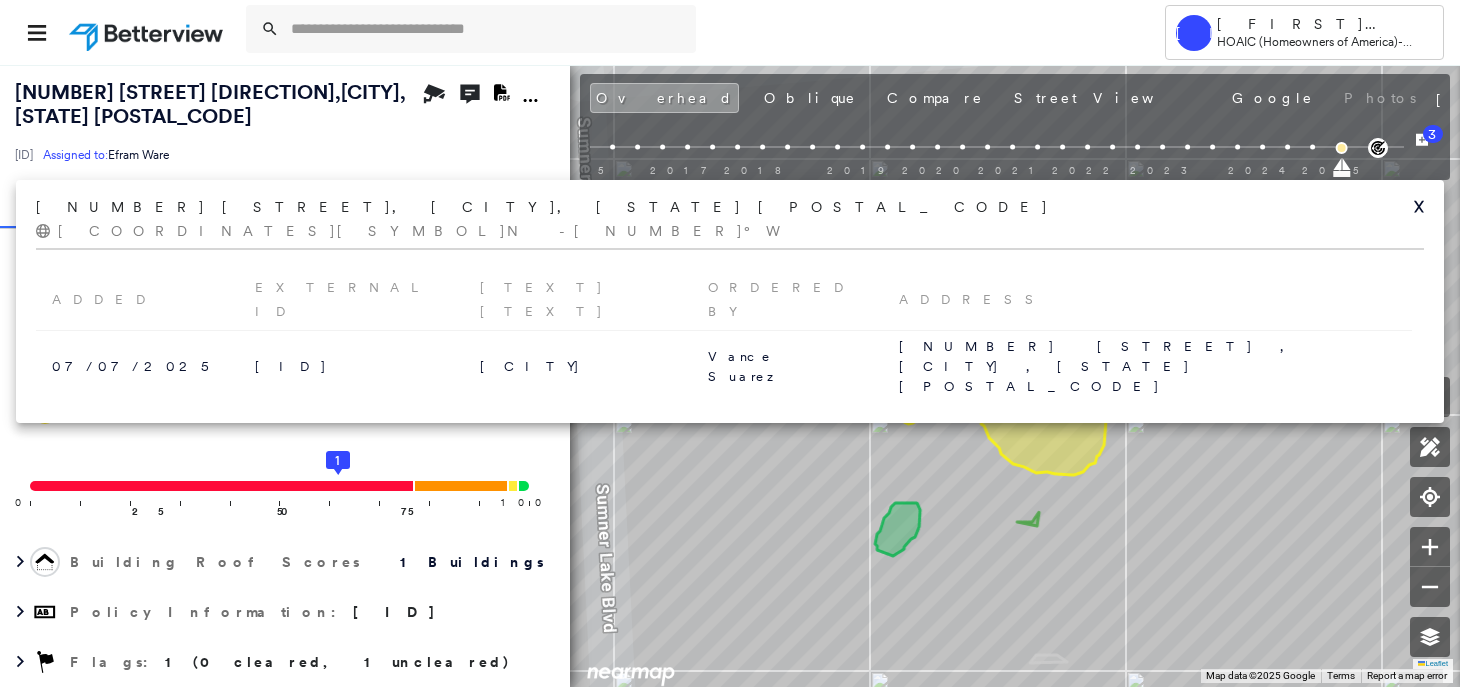 click at bounding box center (730, 343) 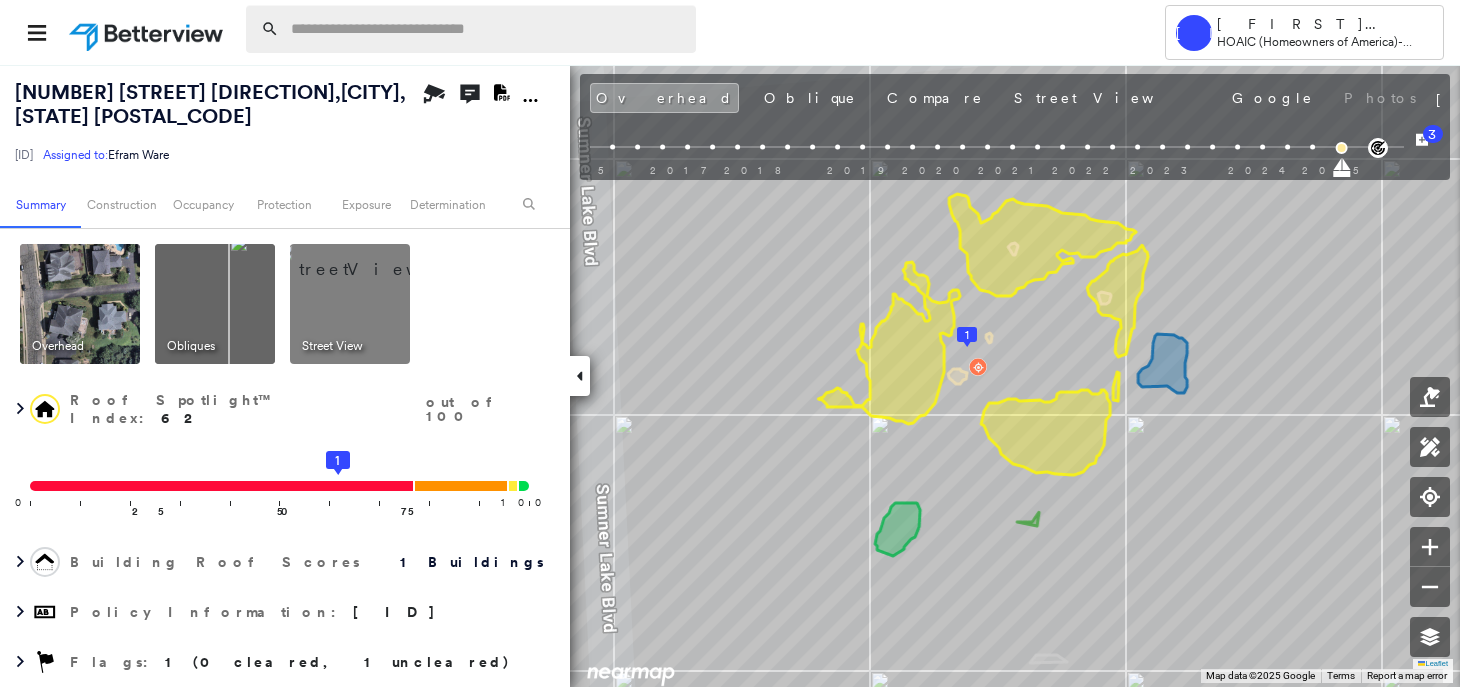 click at bounding box center (487, 29) 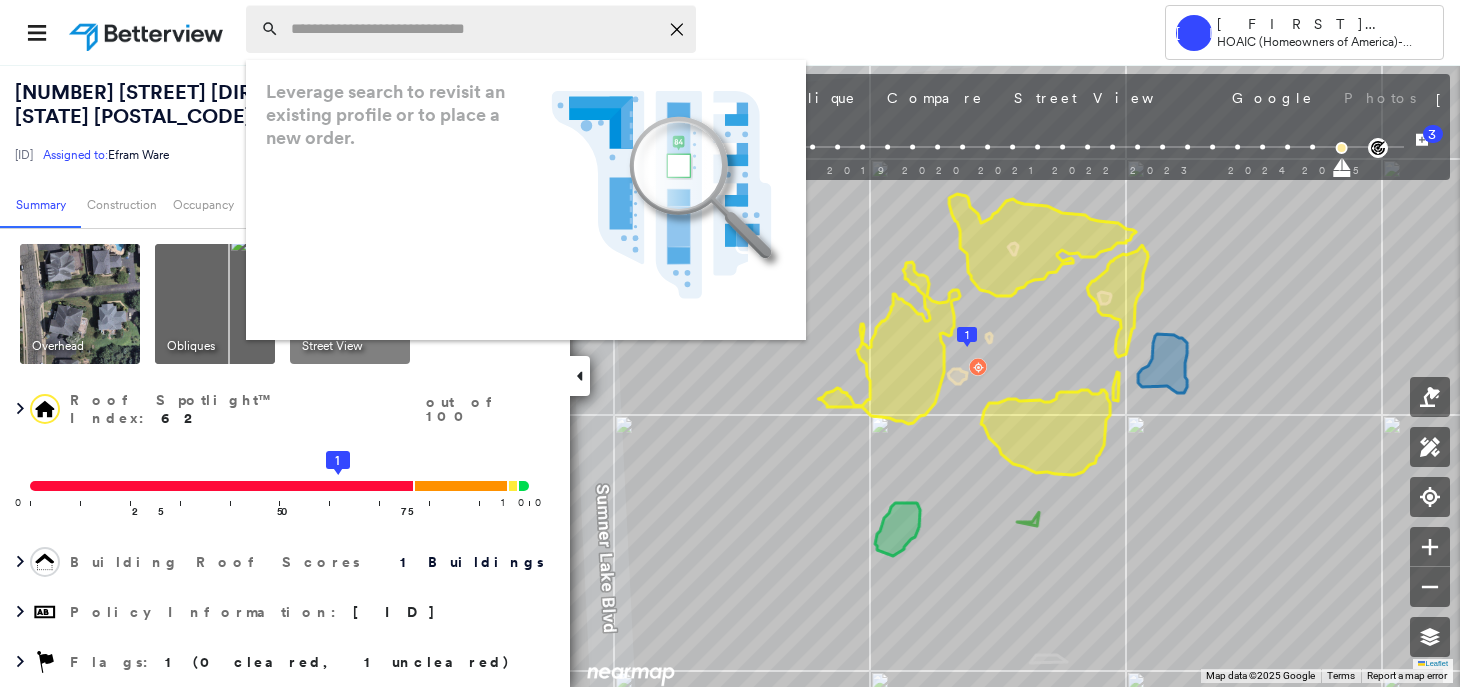 paste on "**********" 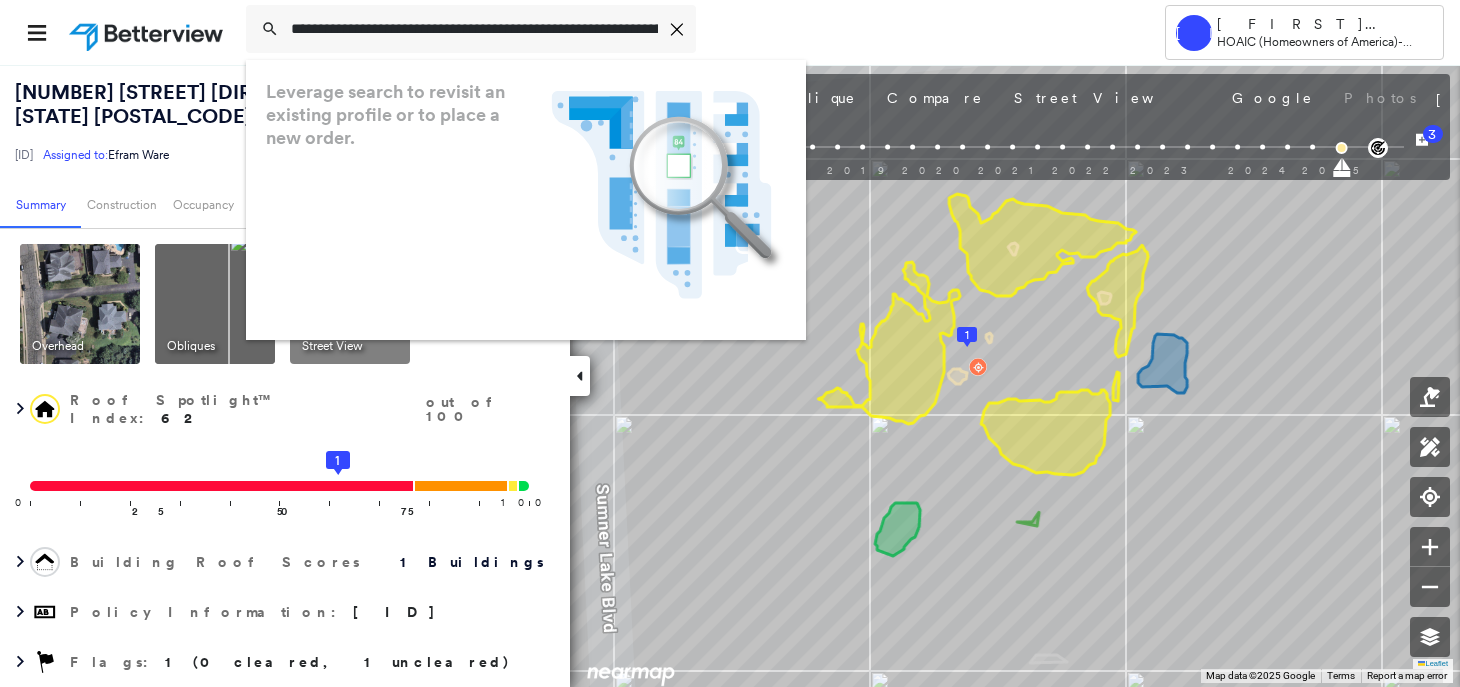 scroll, scrollTop: 0, scrollLeft: 2613, axis: horizontal 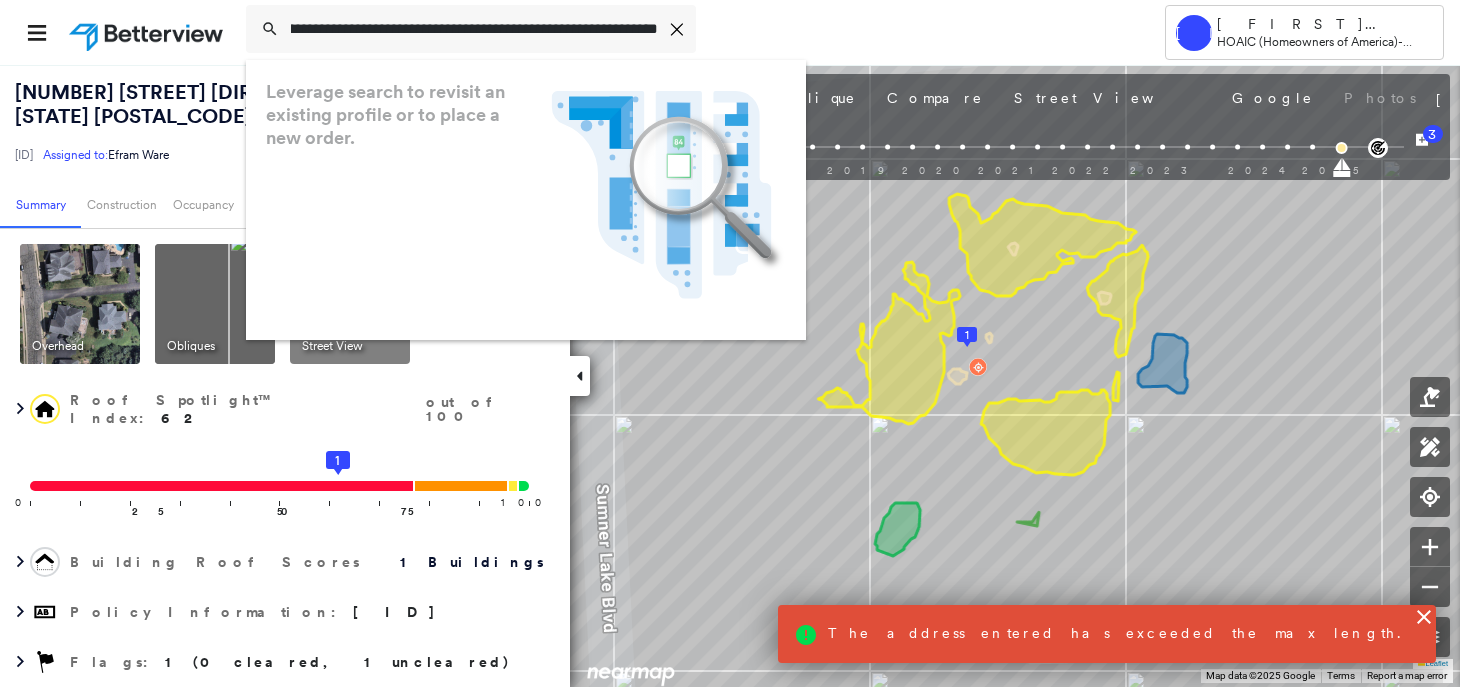 type on "**********" 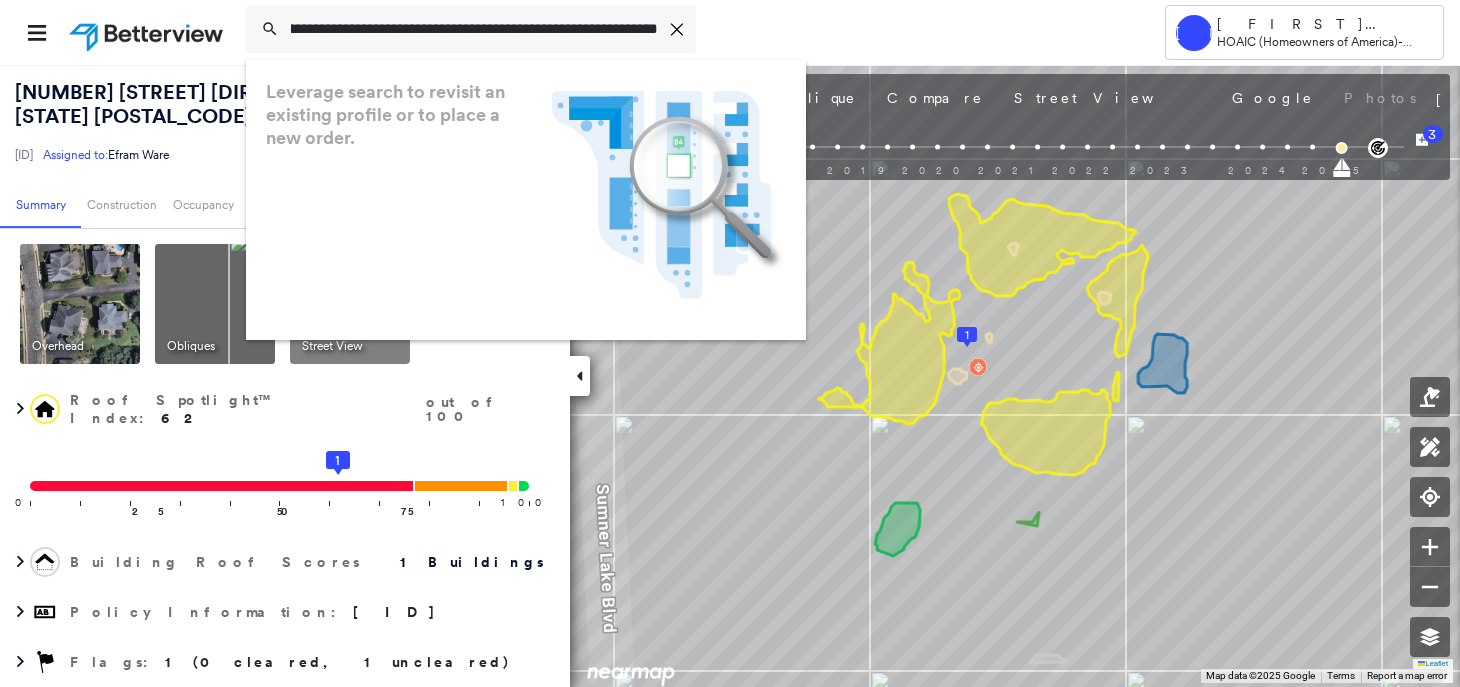scroll, scrollTop: 0, scrollLeft: 0, axis: both 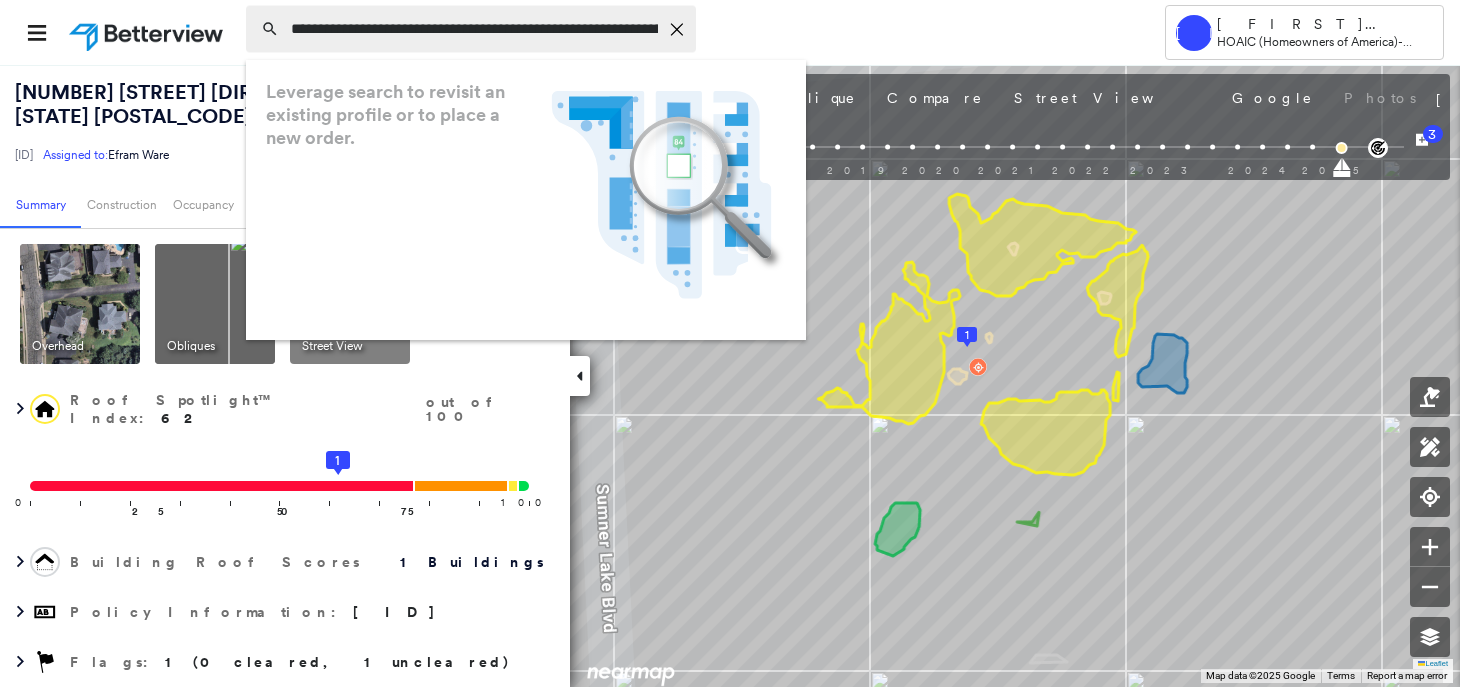 click on "Icon_Closemodal" 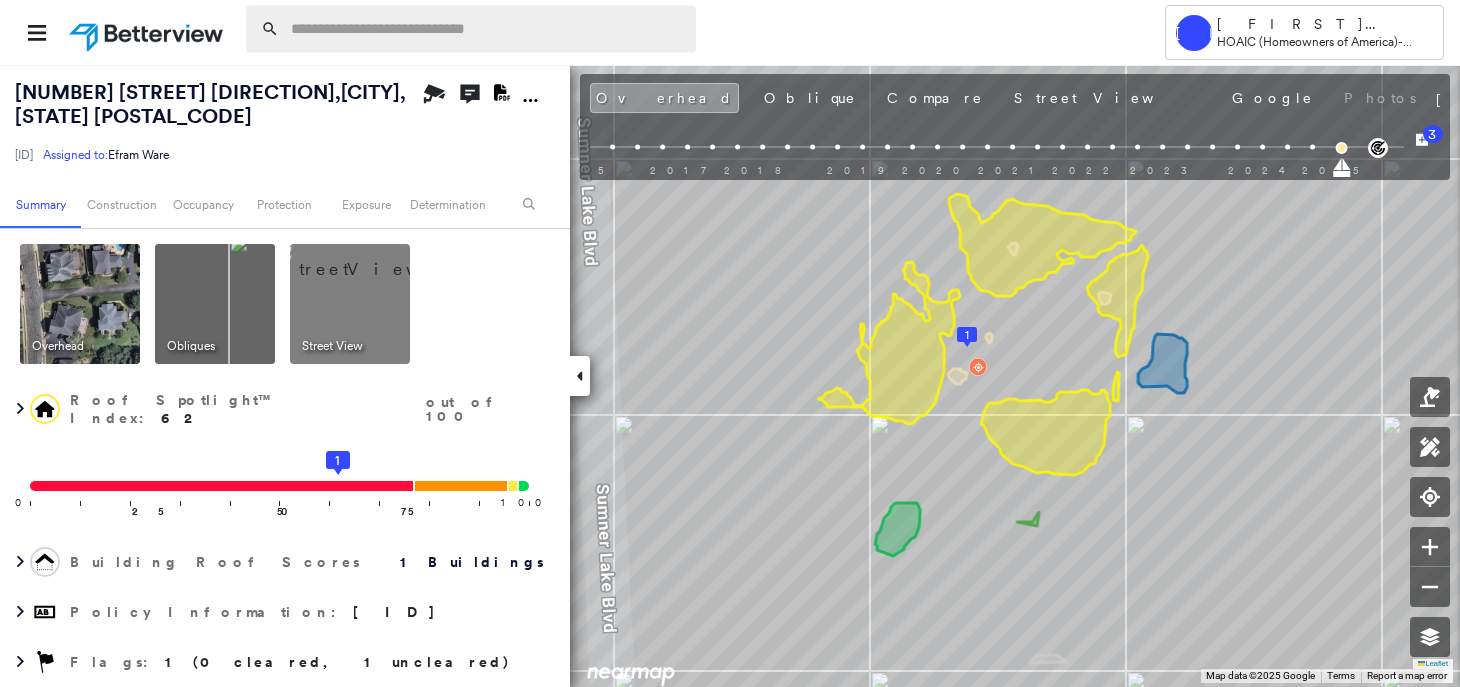 click at bounding box center [487, 29] 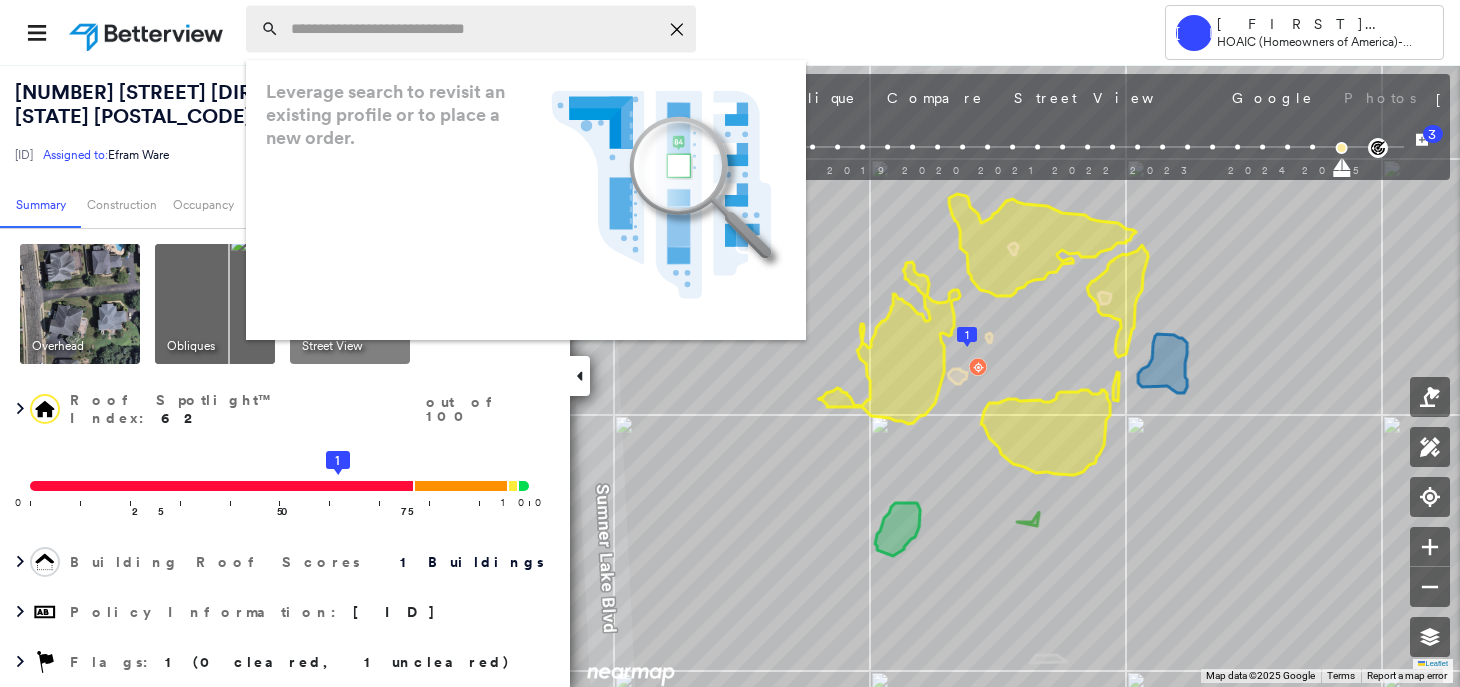 paste on "**********" 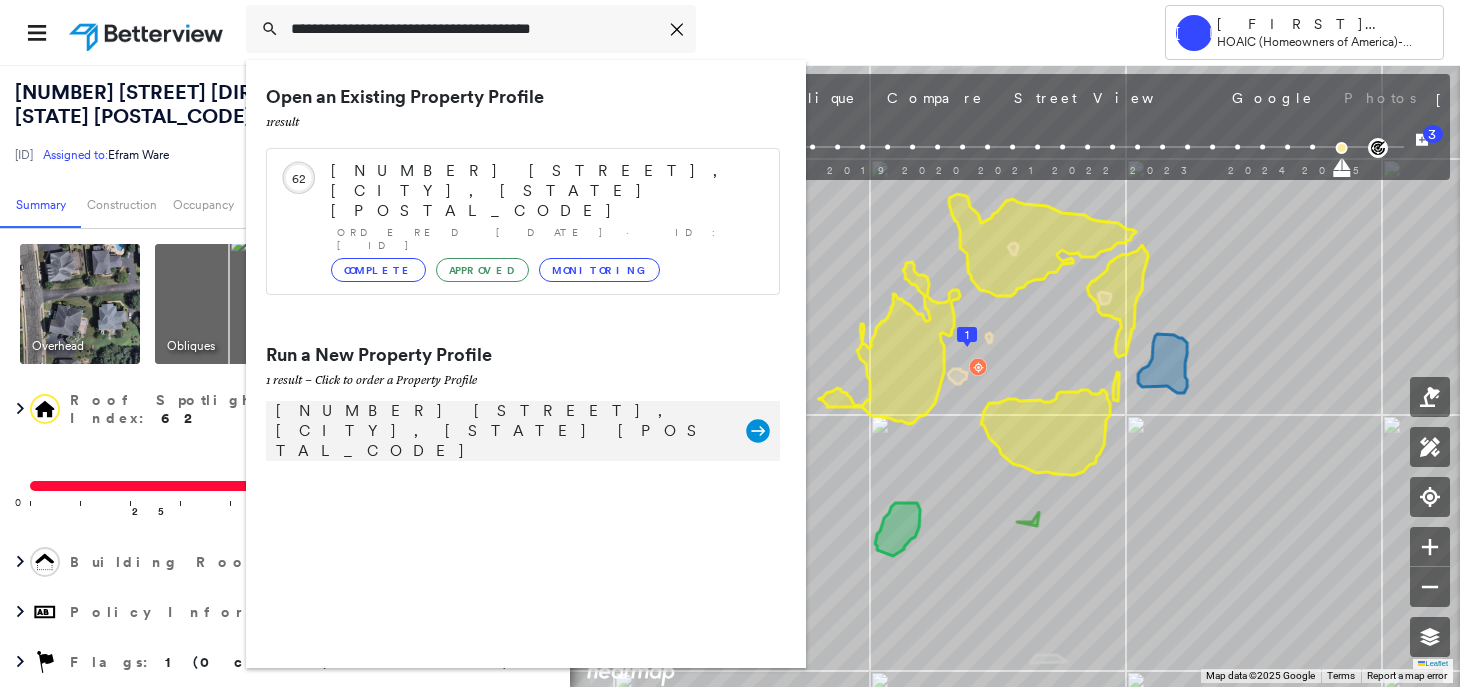 type on "**********" 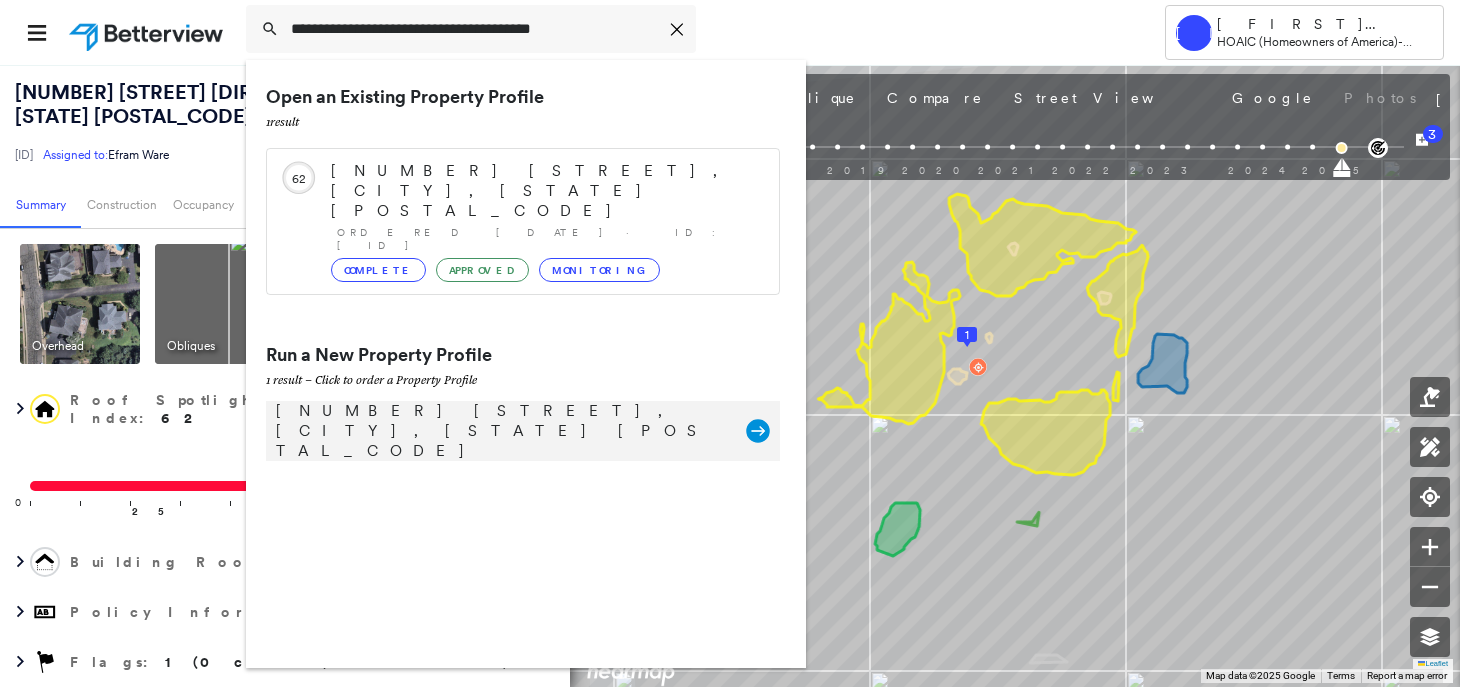 click on "[NUMBER] [STREET], [CITY], [STATE] [POSTAL_CODE]" at bounding box center [501, 431] 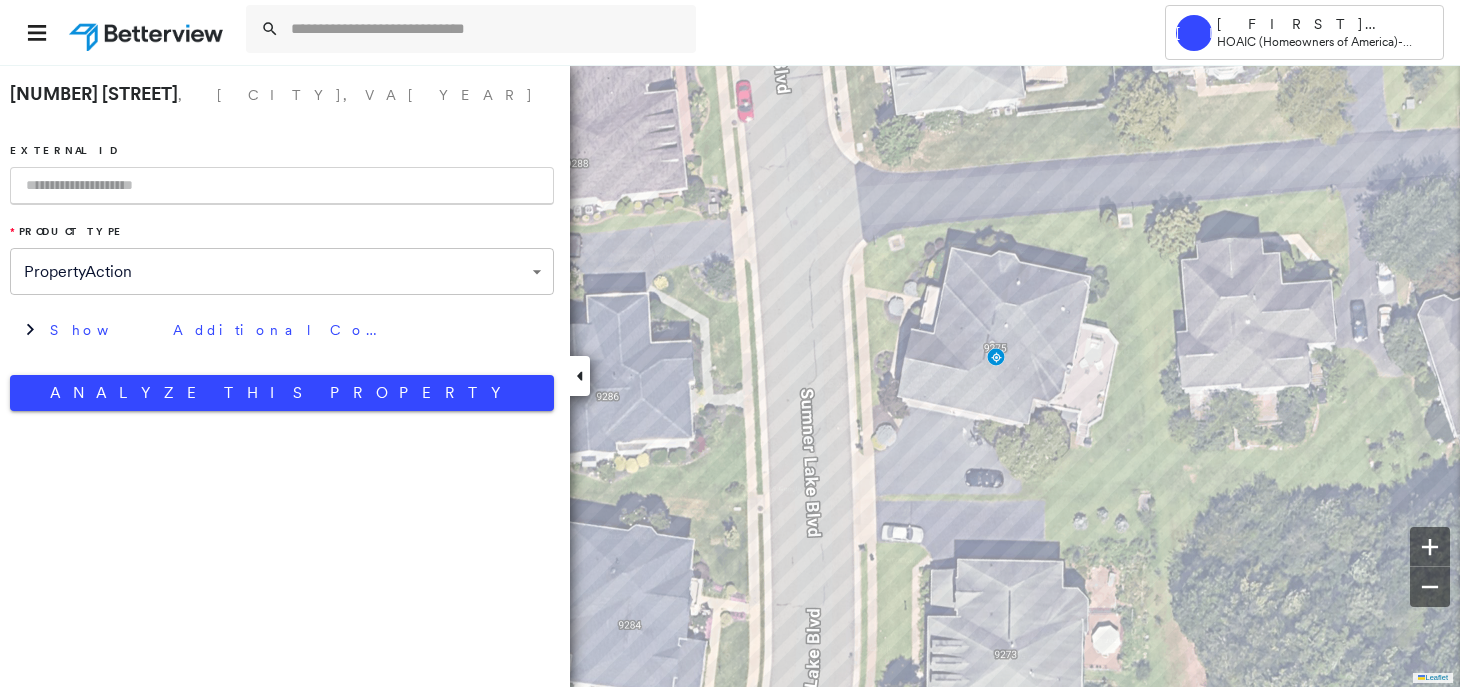 click at bounding box center [282, 186] 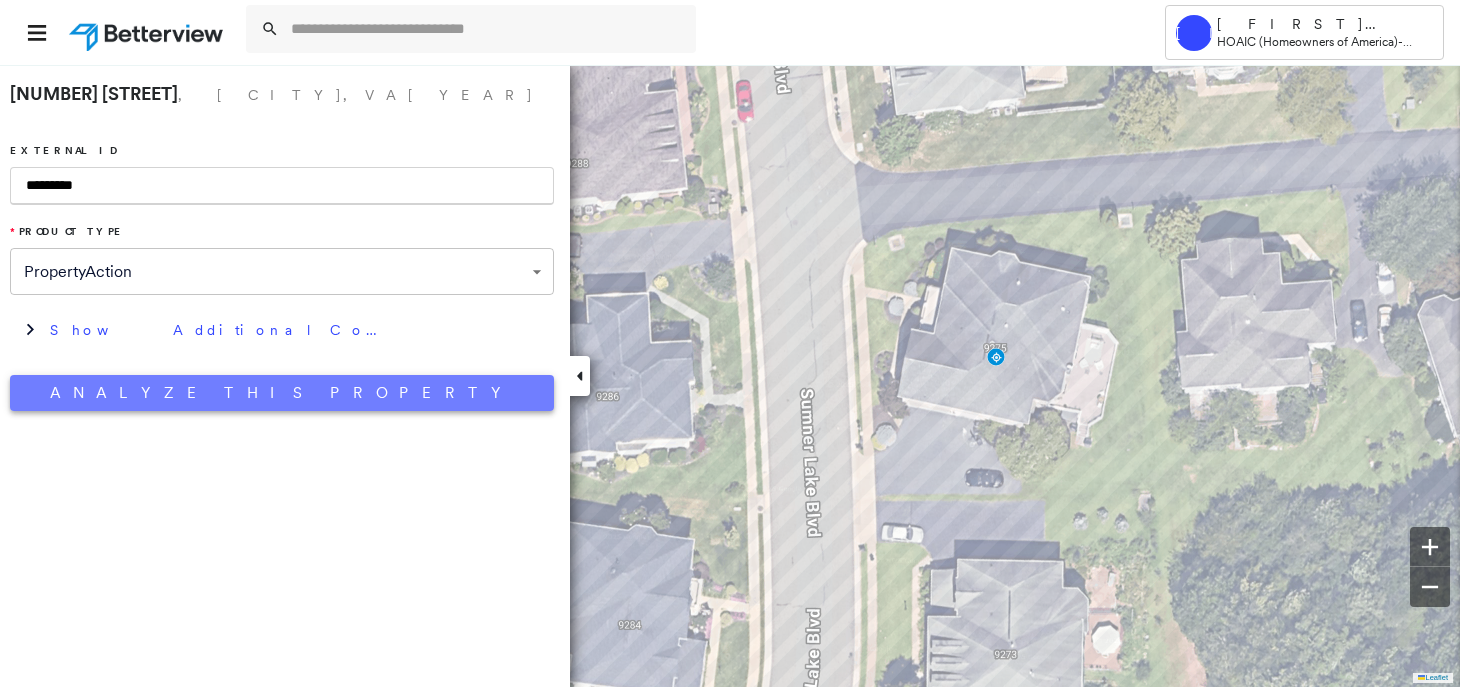 type on "*********" 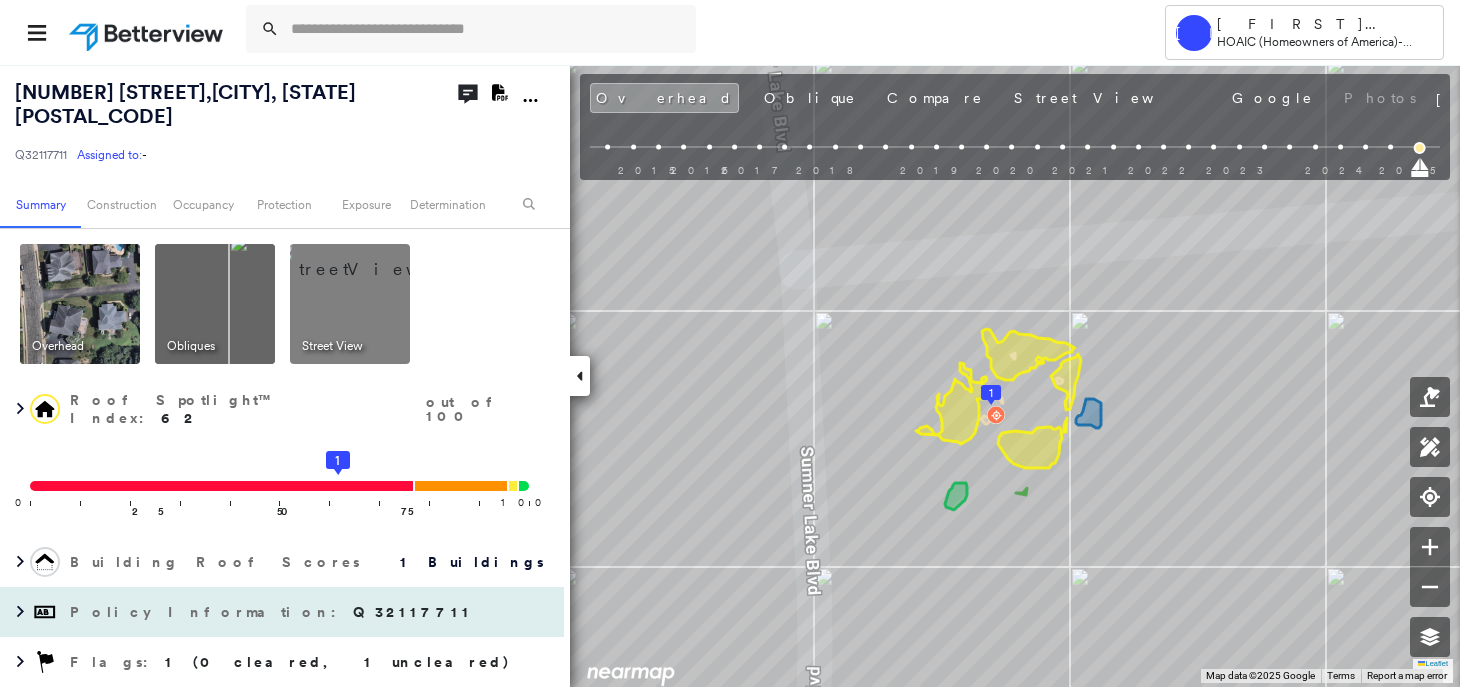 click on "1 (0 cleared, 1 uncleared)" at bounding box center [338, 662] 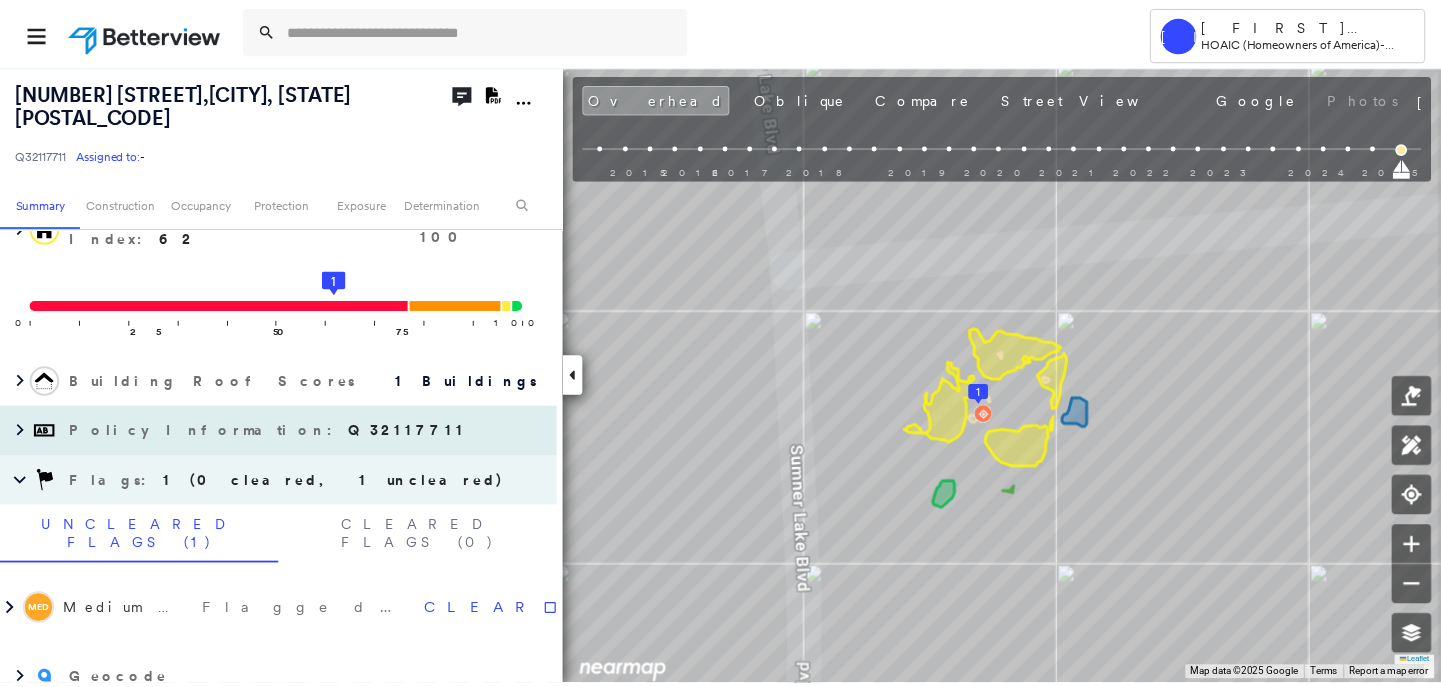 scroll, scrollTop: 182, scrollLeft: 0, axis: vertical 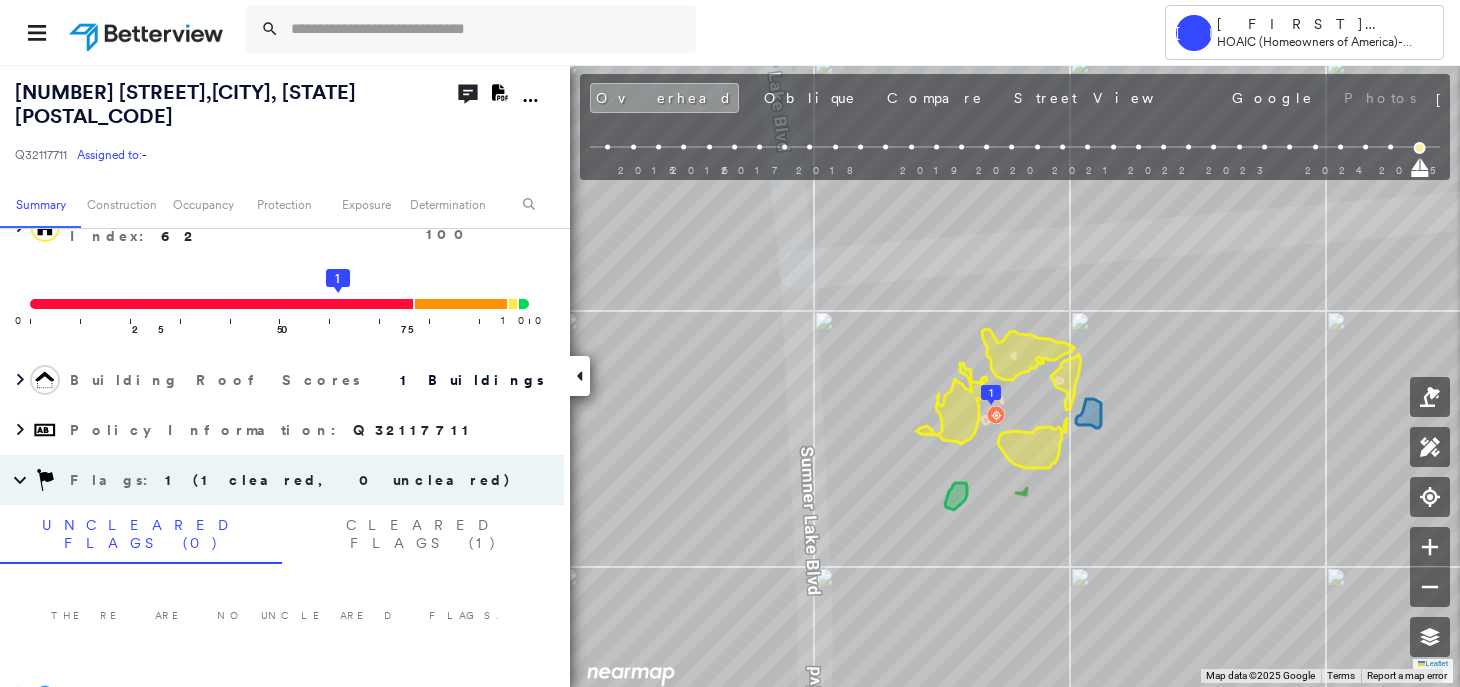 click at bounding box center [148, 32] 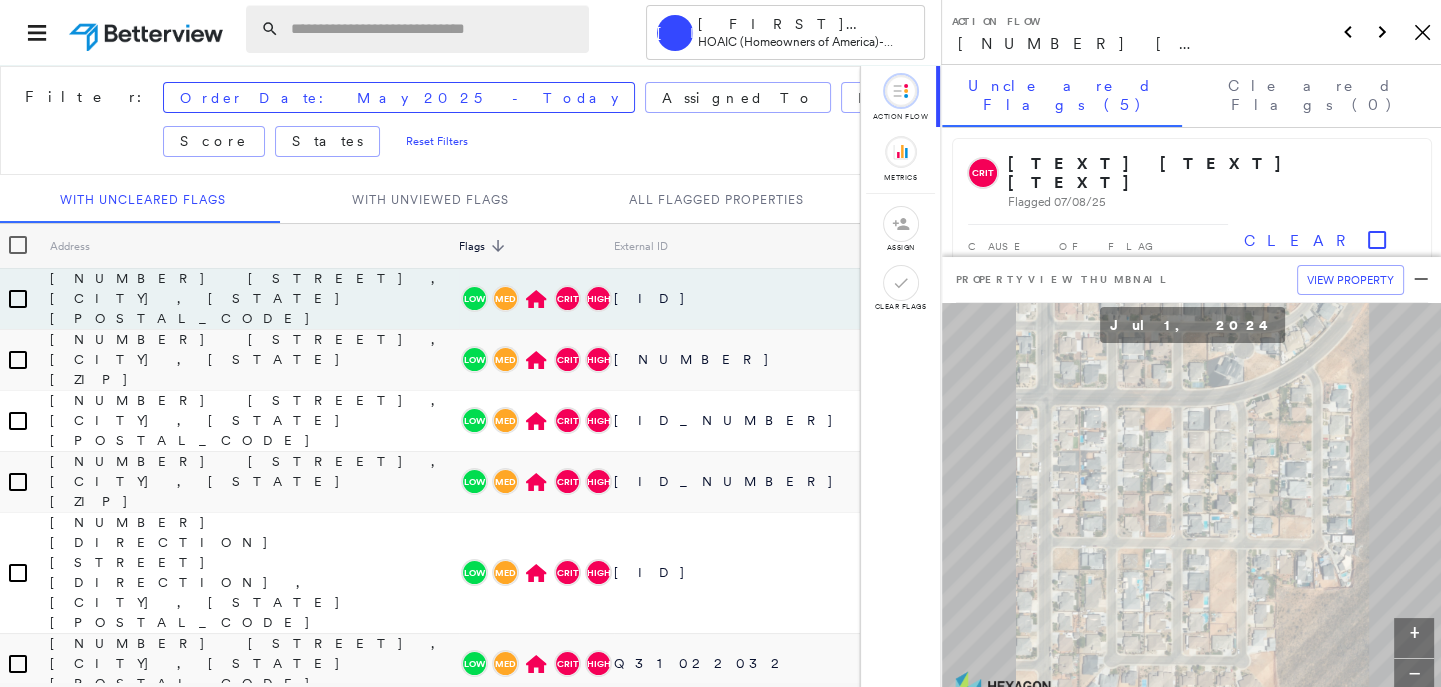 click at bounding box center [434, 29] 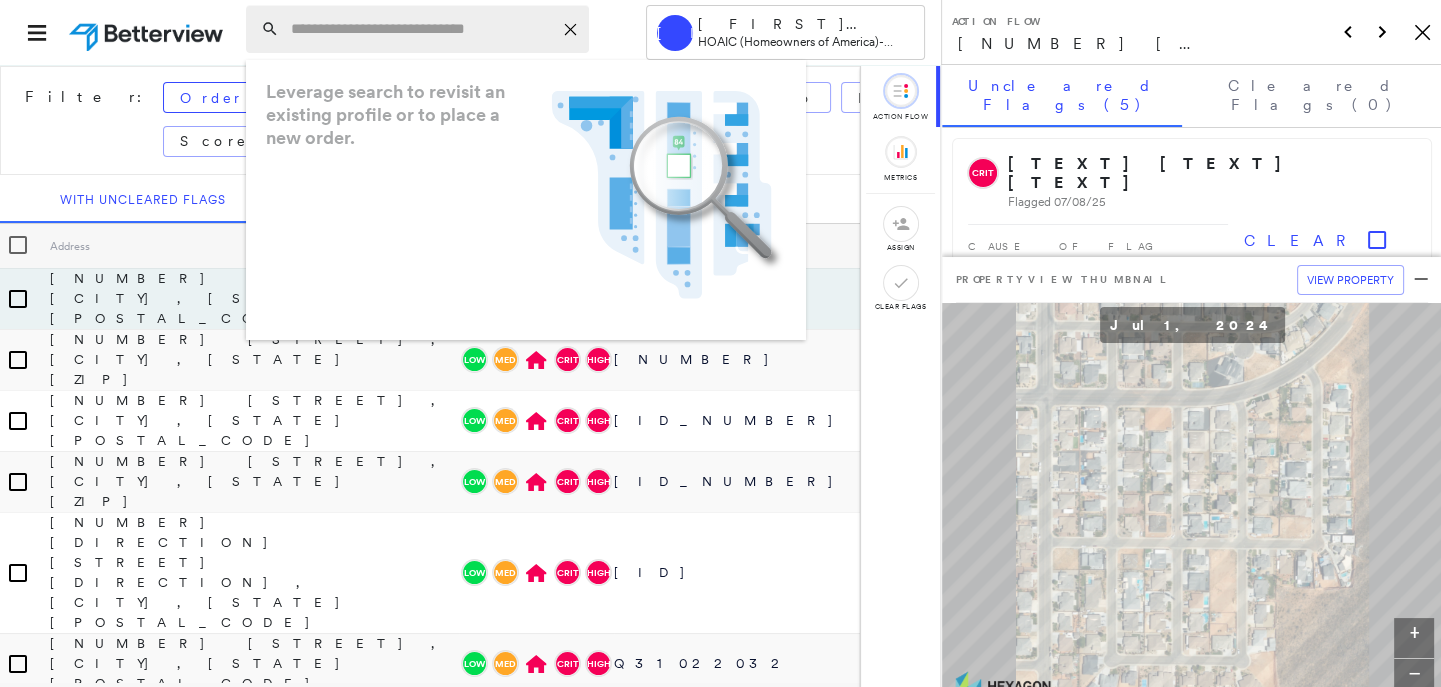 paste on "**********" 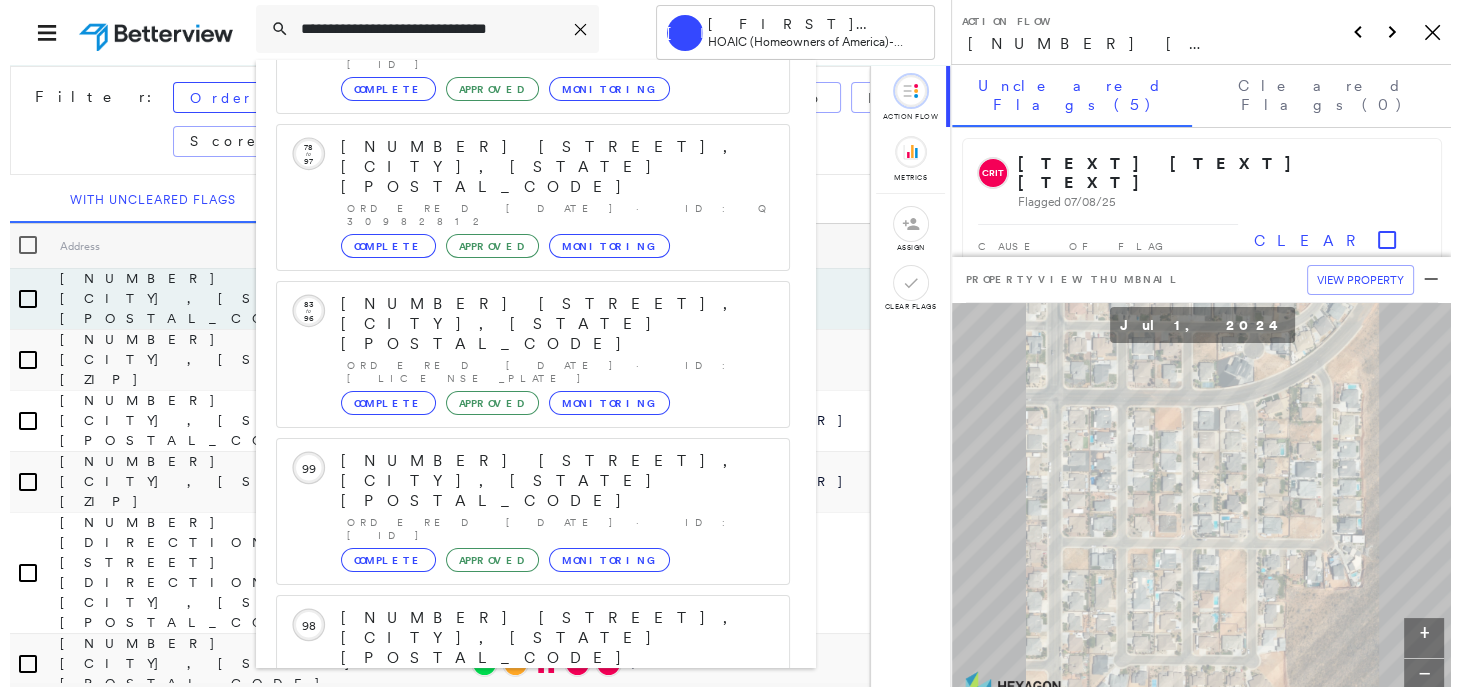 scroll, scrollTop: 208, scrollLeft: 0, axis: vertical 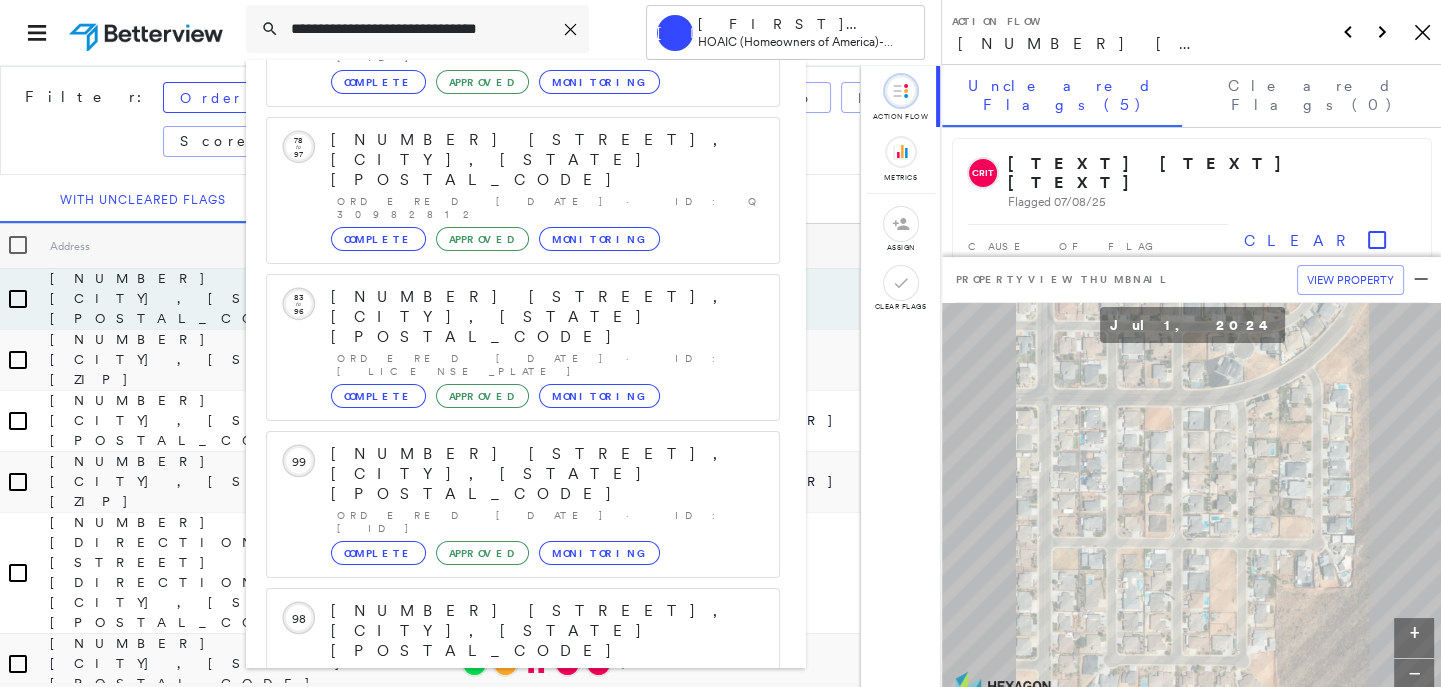 type on "**********" 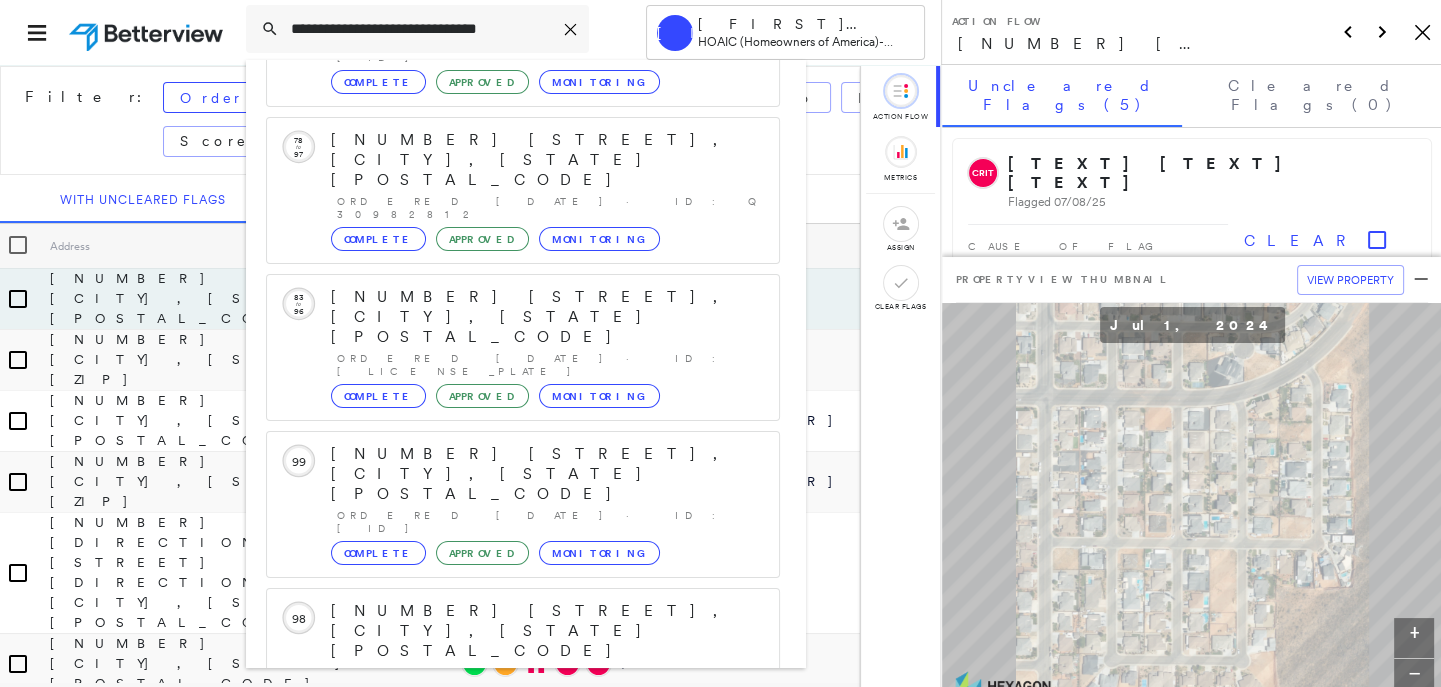 click on "[NUMBER] [STREET], [CITY], [STATE] [POSTAL_CODE] Group Created with Sketch." at bounding box center [523, 923] 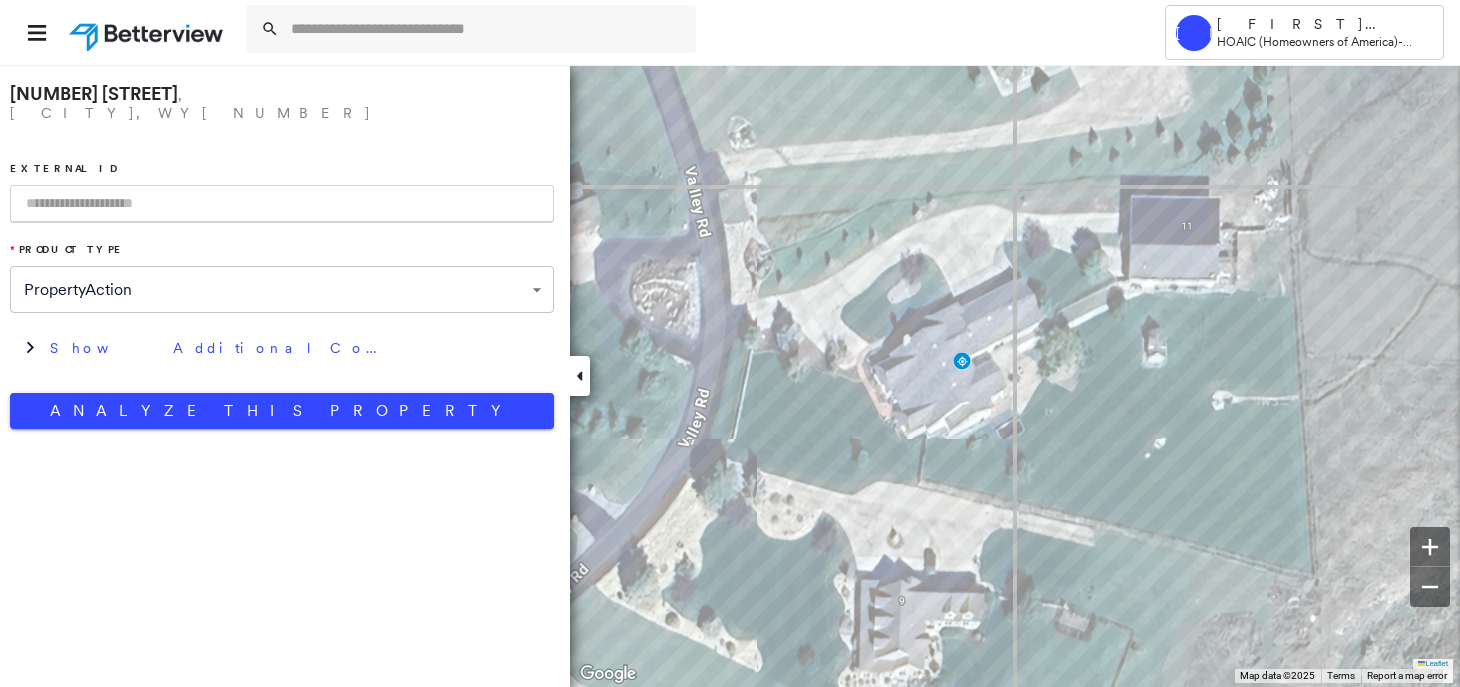 click at bounding box center (282, 204) 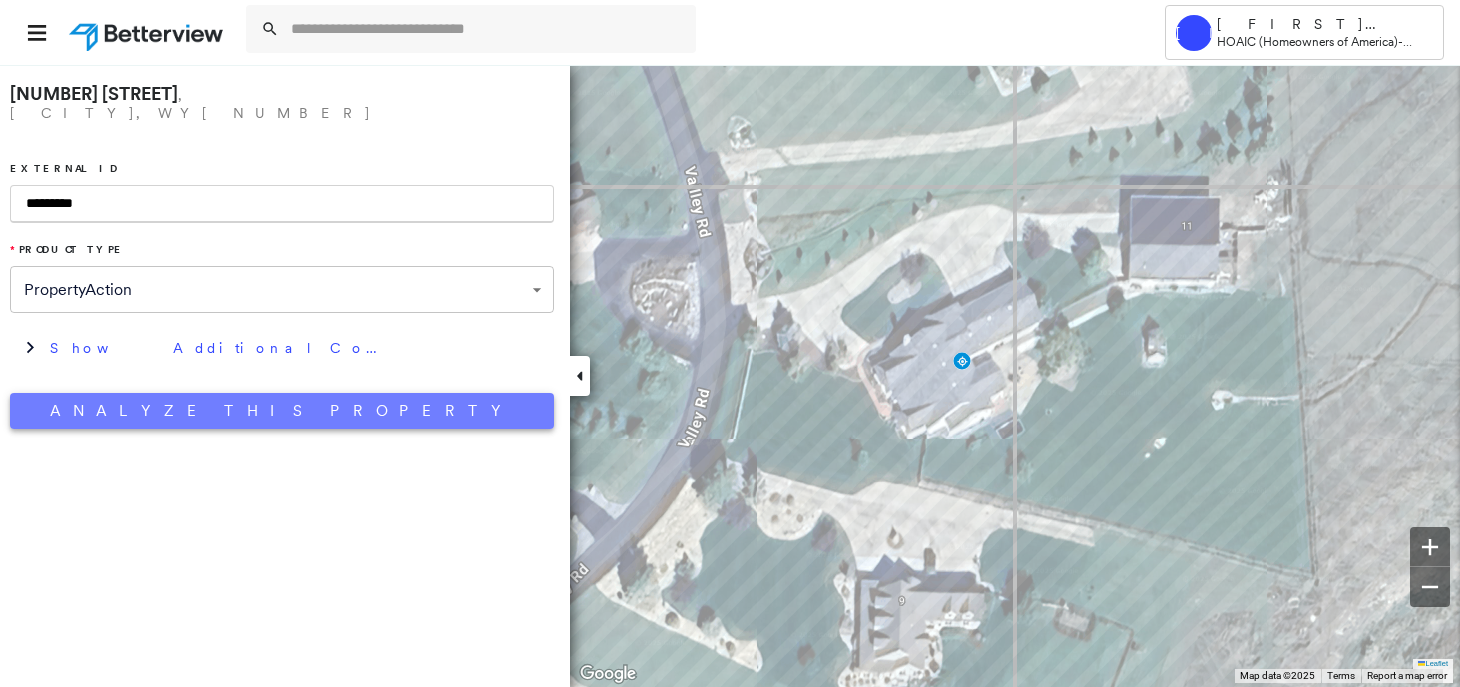 type on "*********" 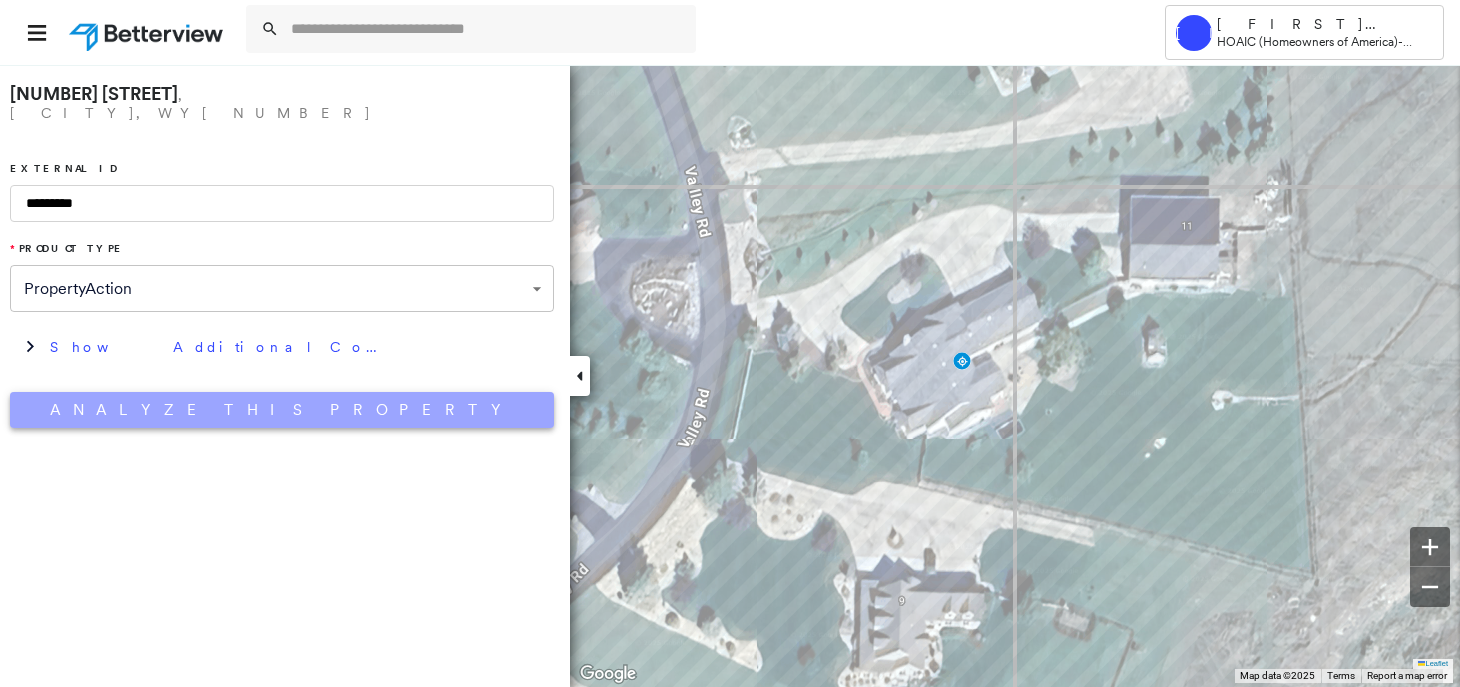 click on "Analyze This Property" at bounding box center (282, 410) 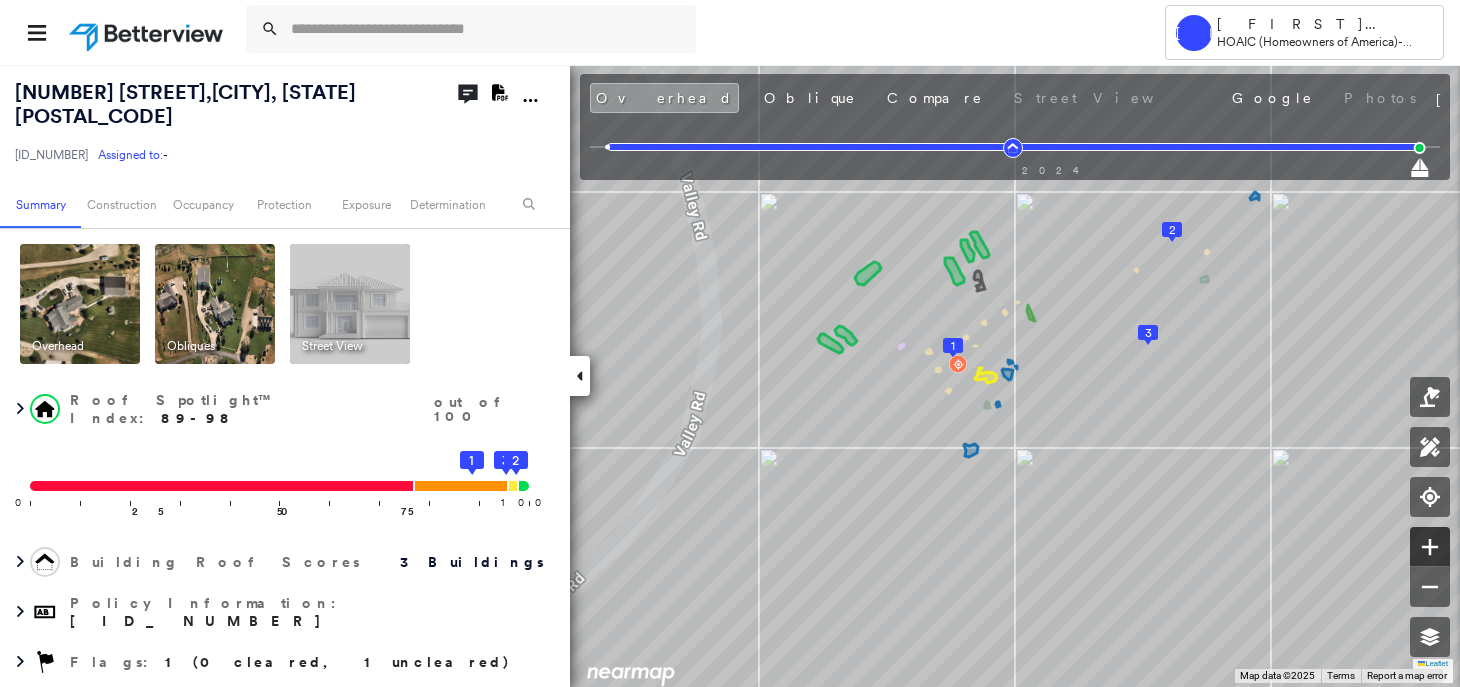 click 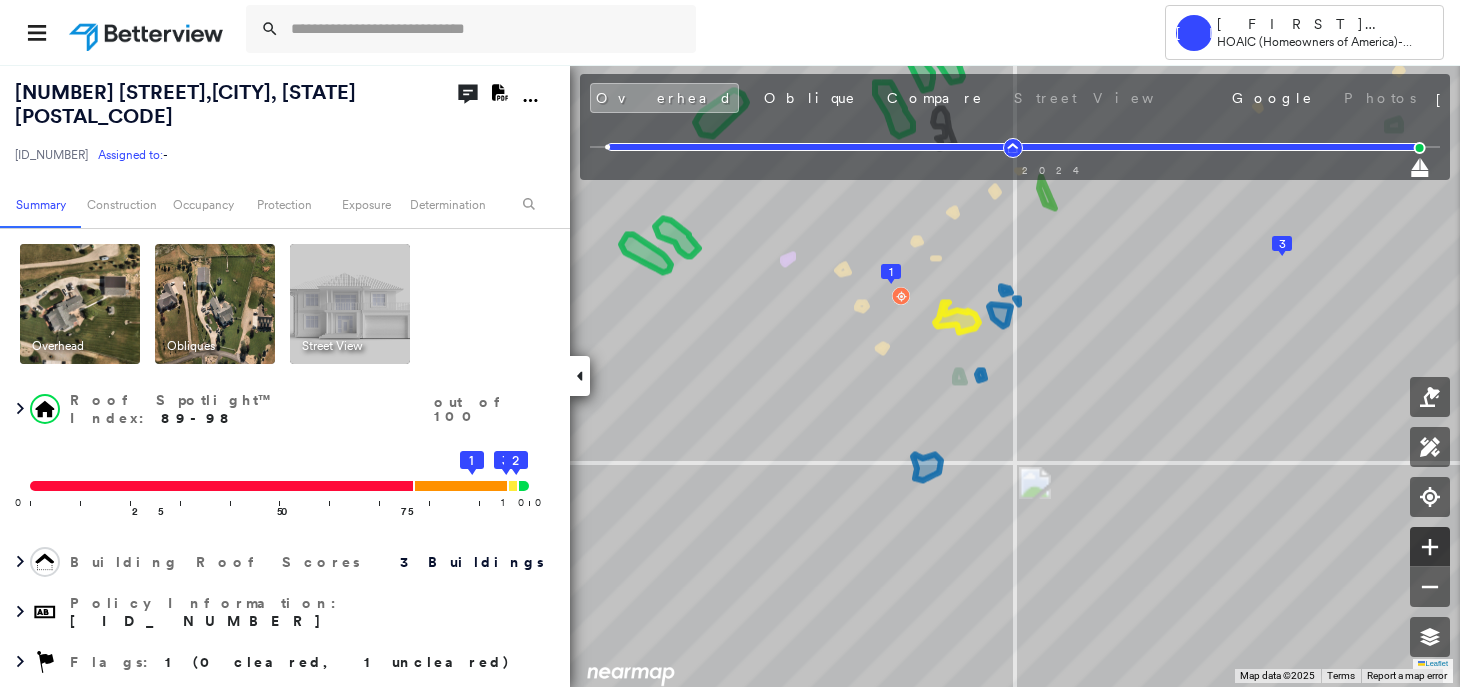 click 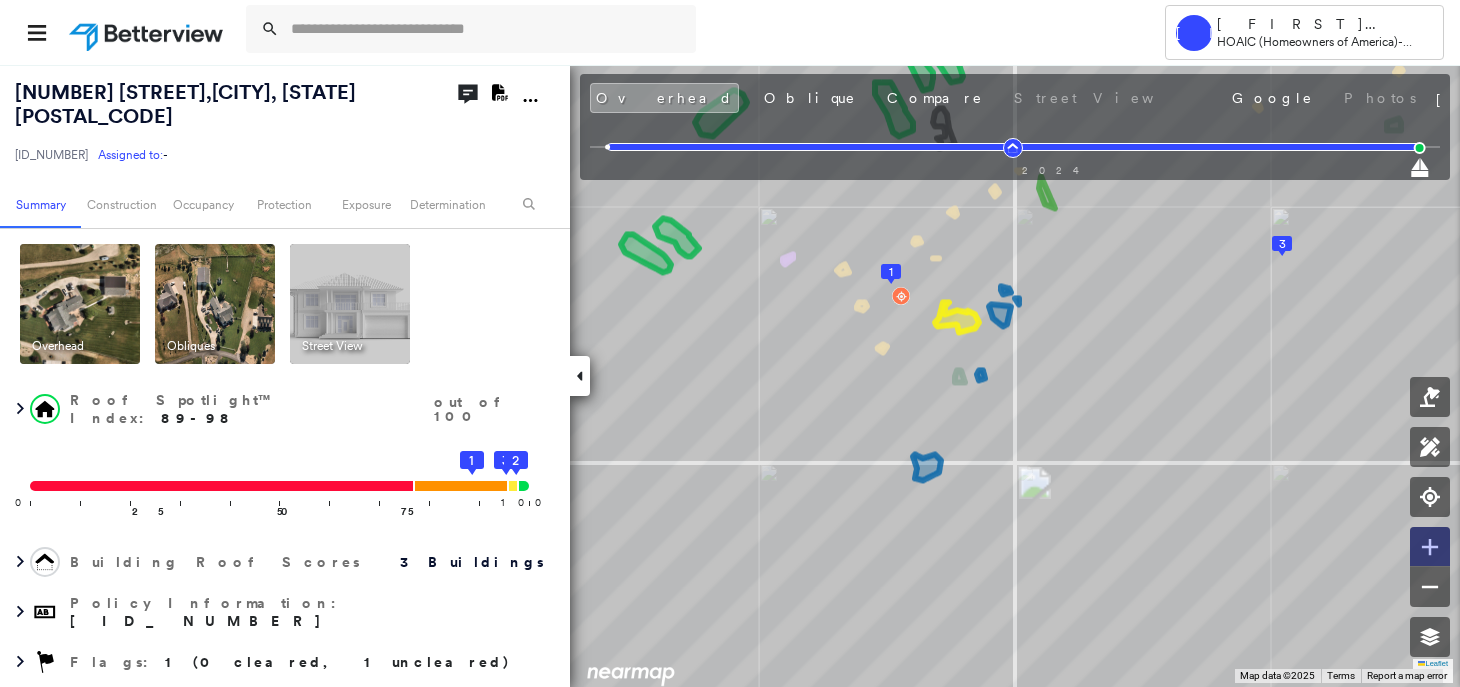 click 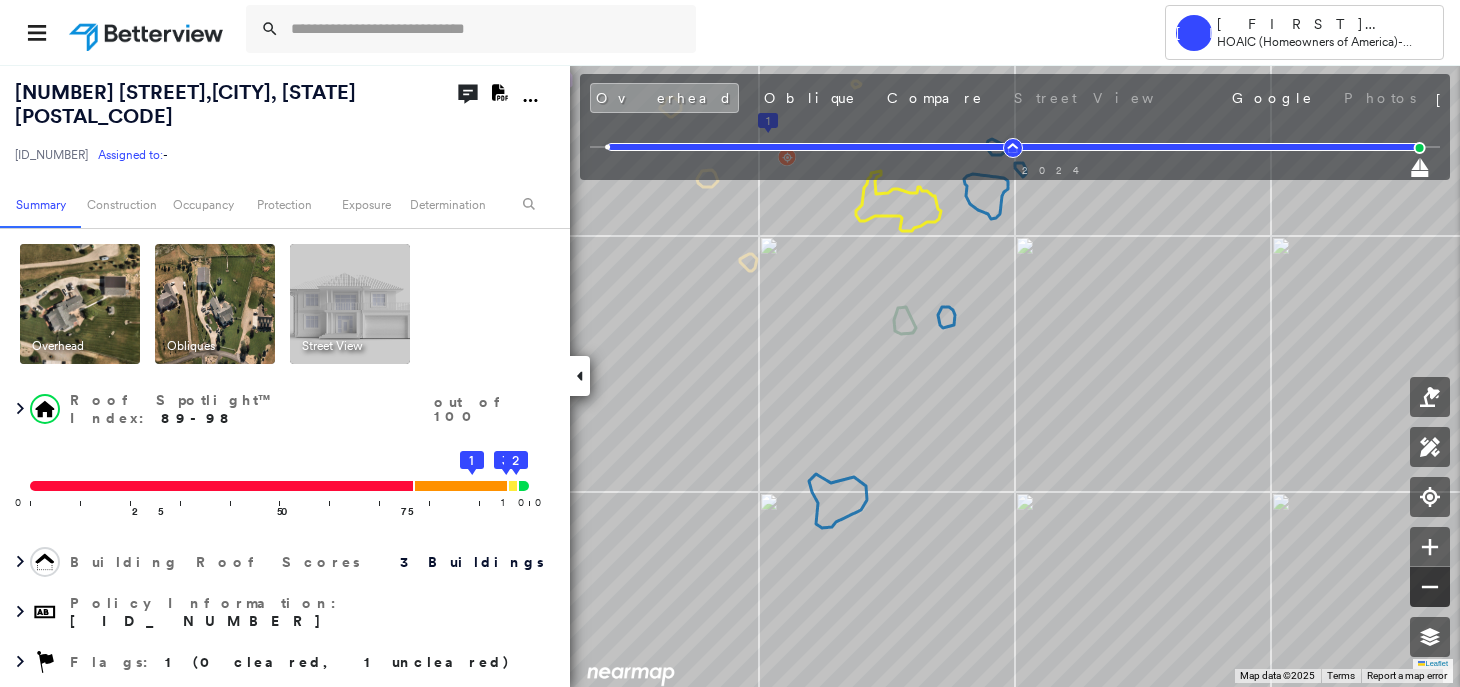 click 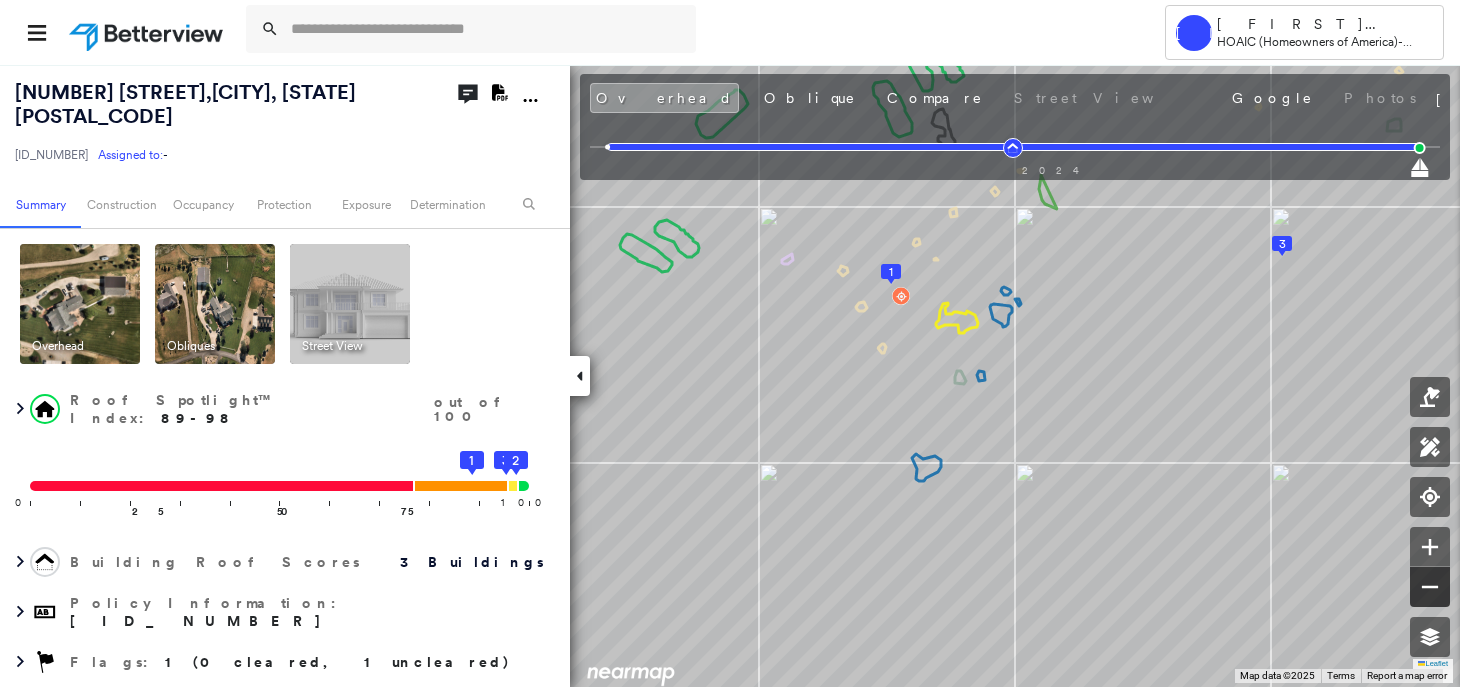 click at bounding box center (1430, 587) 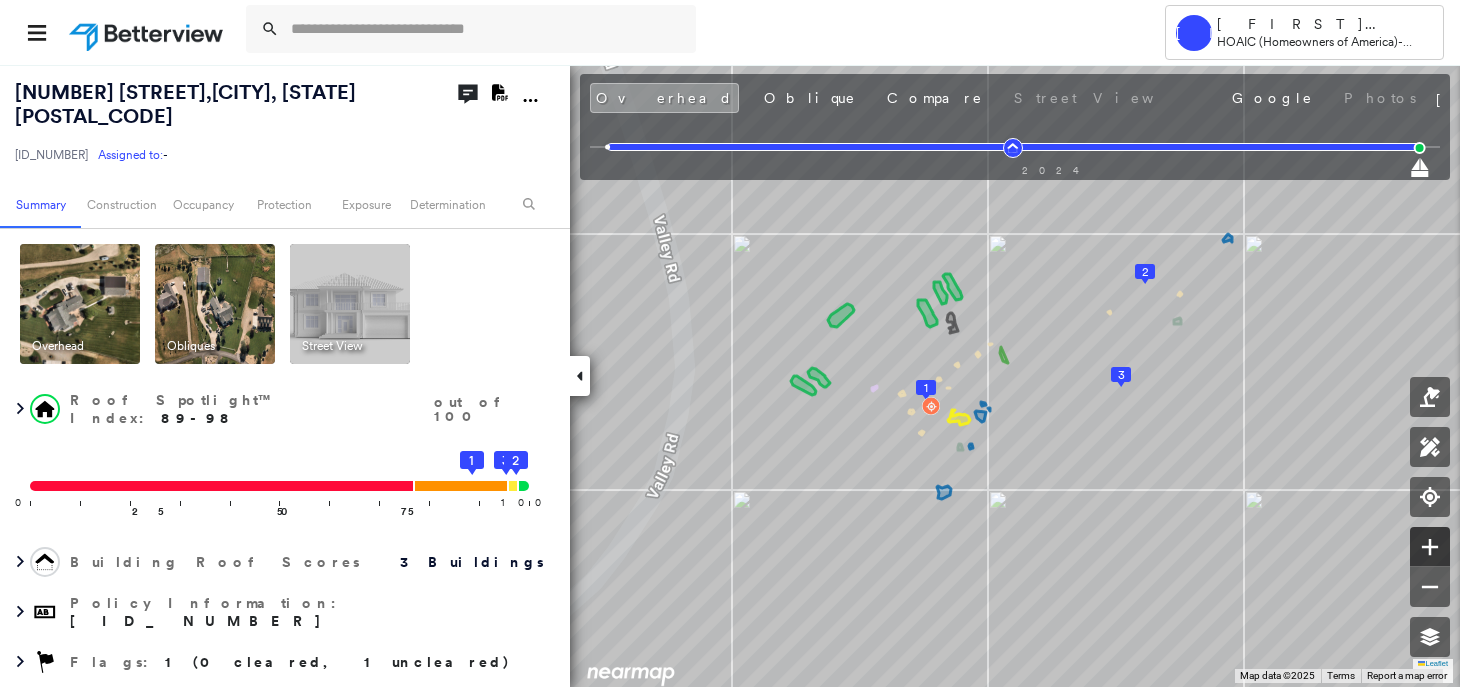 click 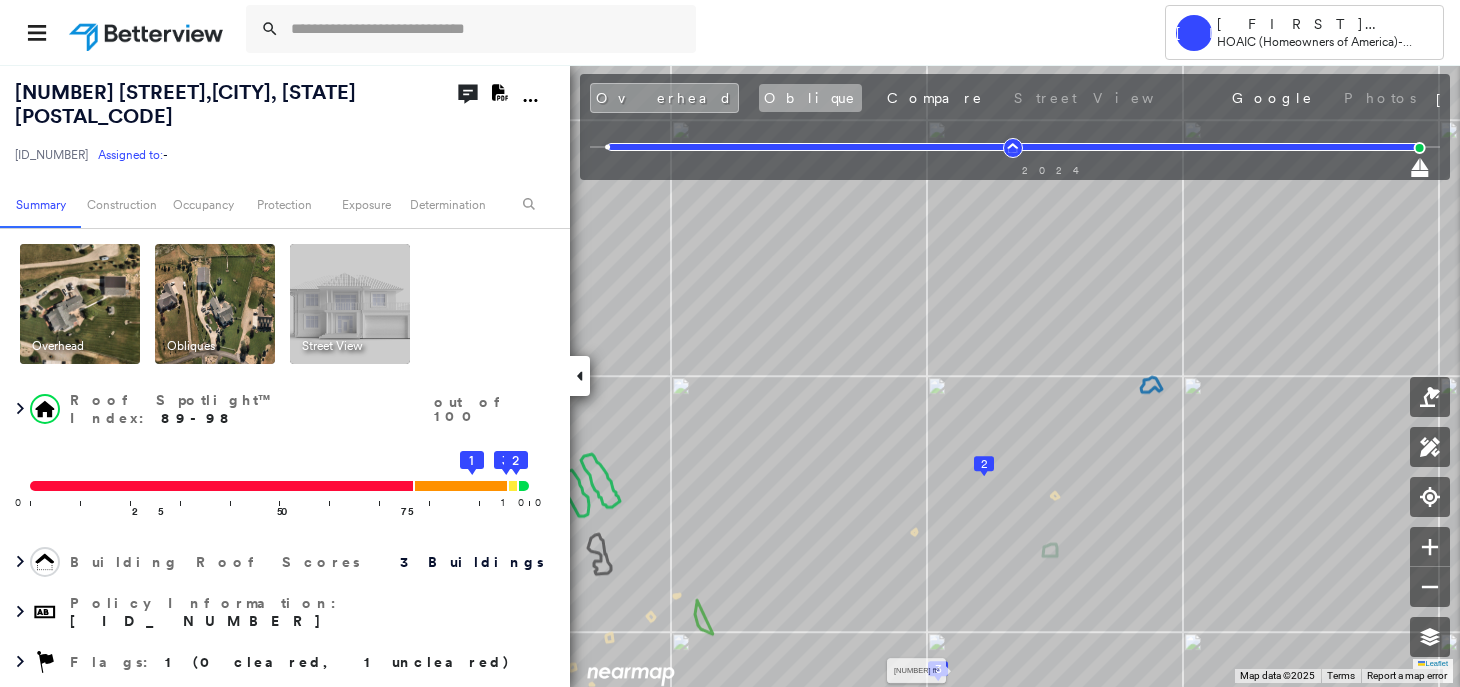 click on "Oblique" at bounding box center (810, 98) 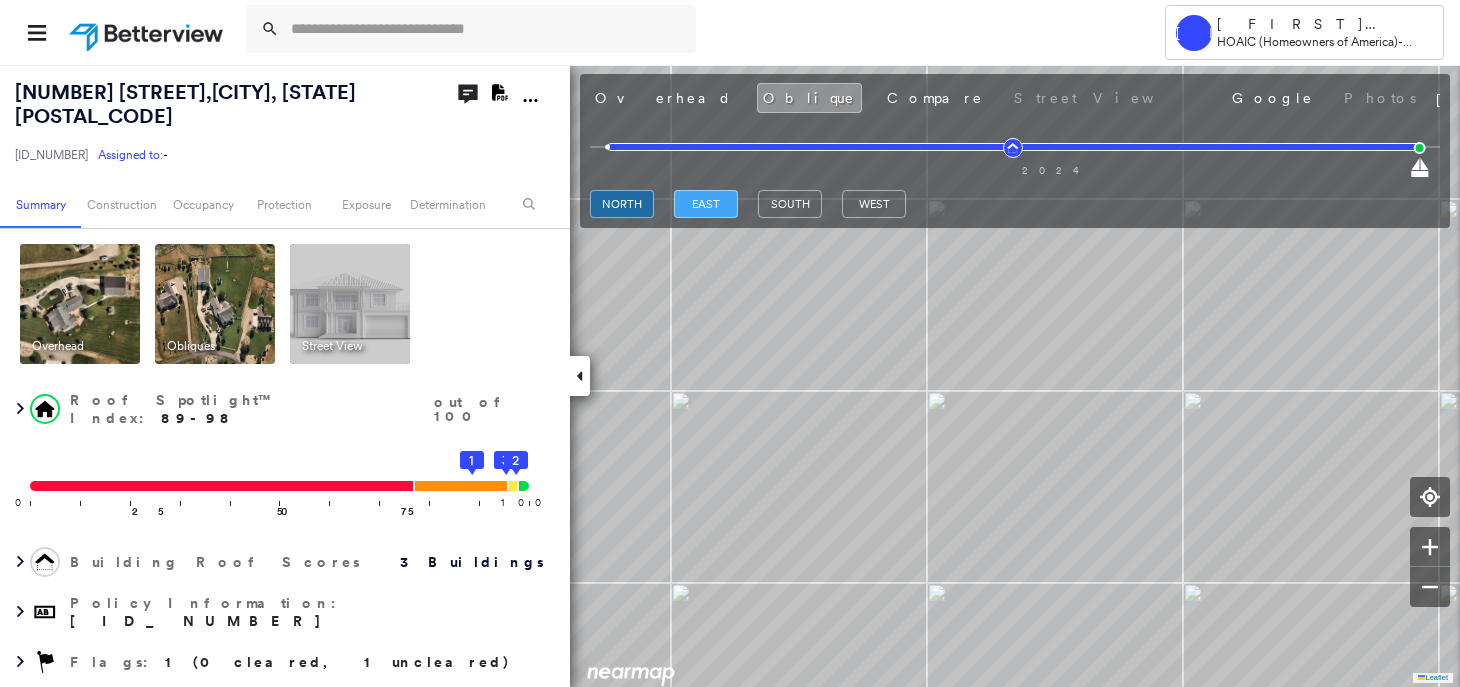 click on "east" at bounding box center [706, 204] 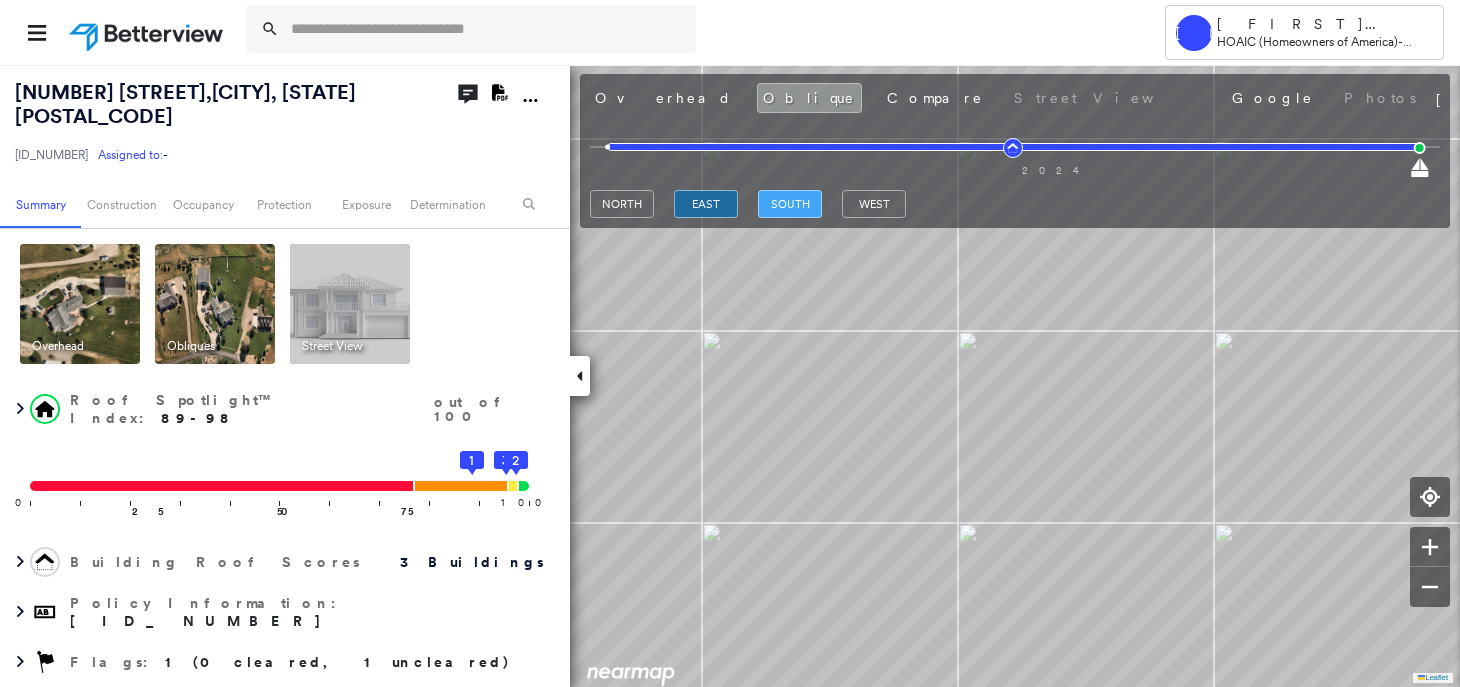 click on "south" at bounding box center (790, 204) 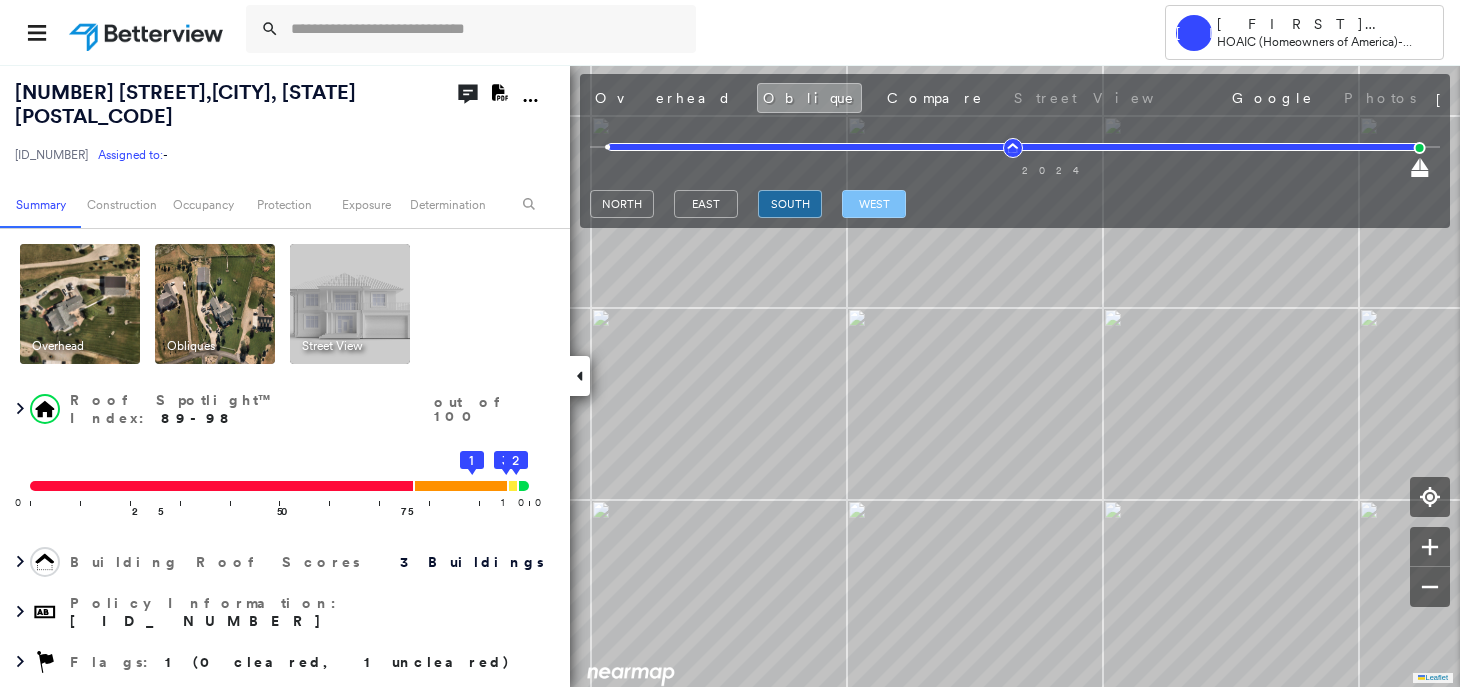 click on "west" at bounding box center [874, 204] 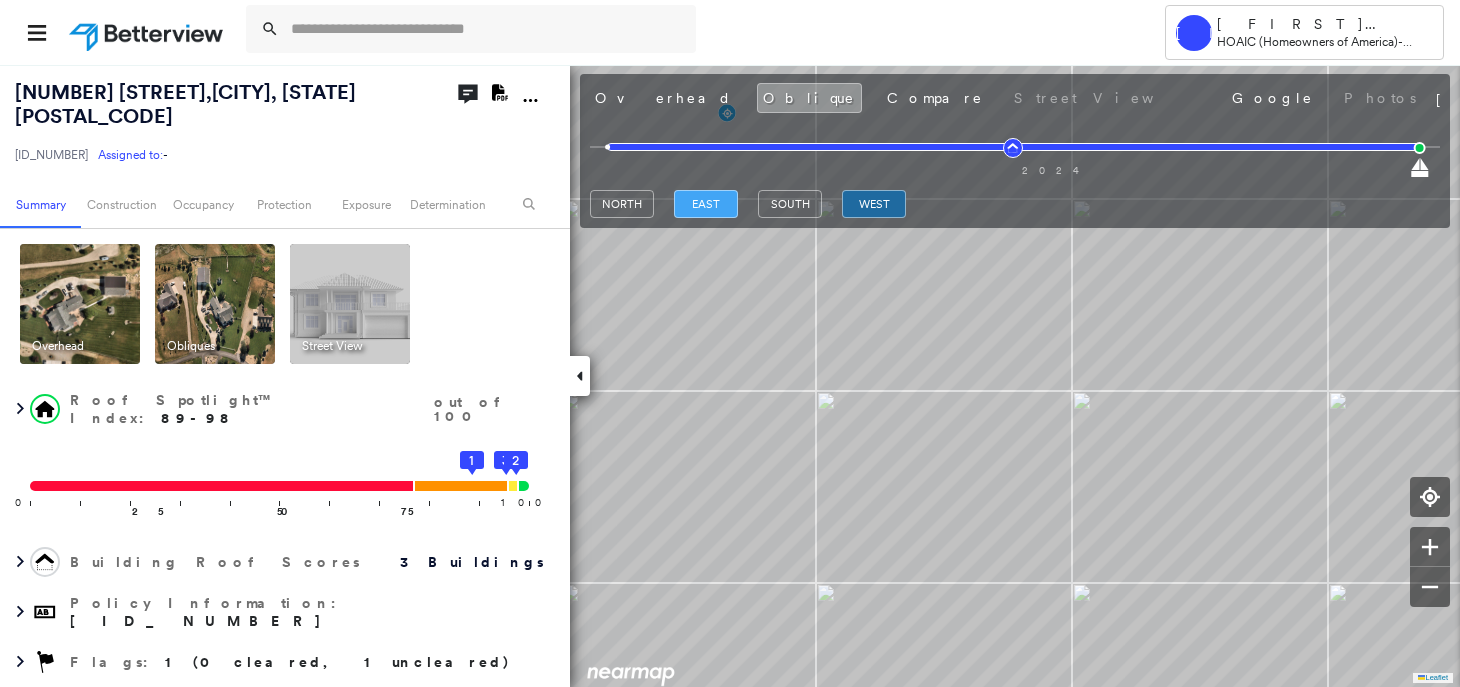 click on "east" at bounding box center (706, 204) 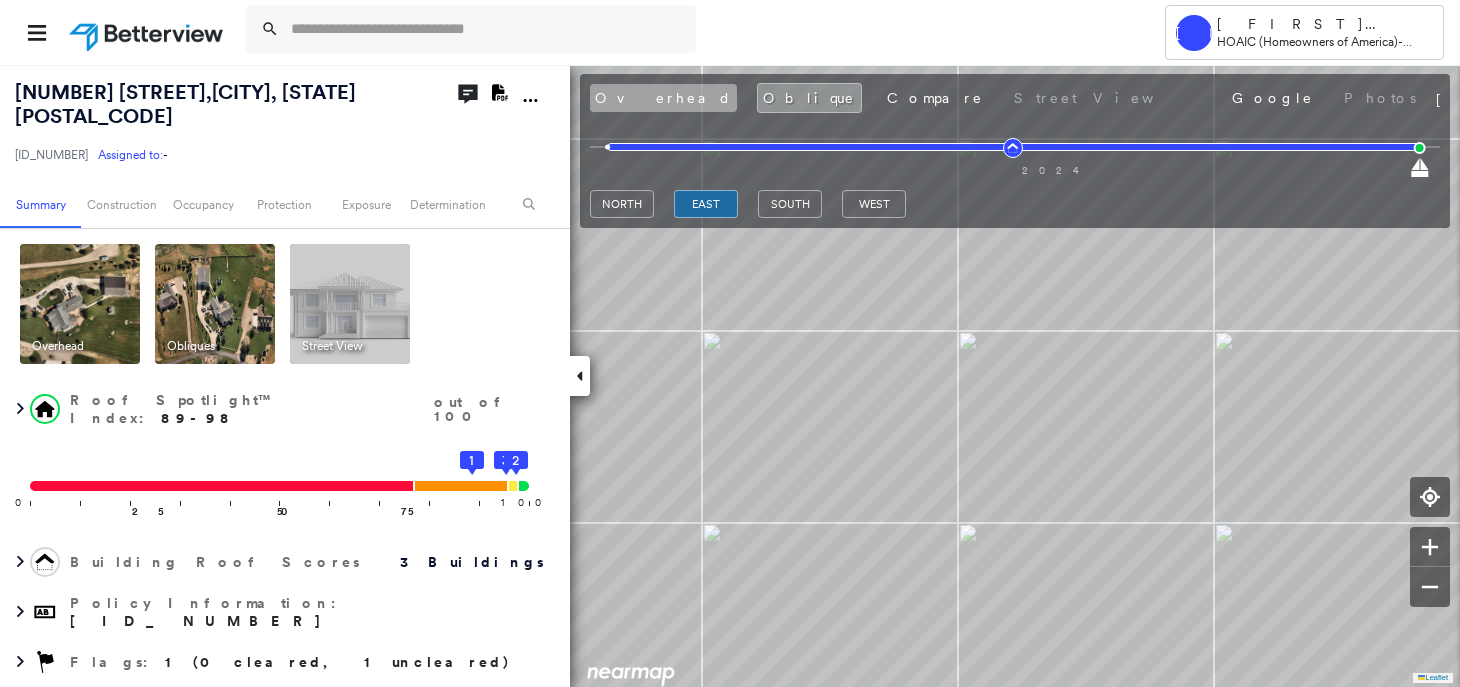 click on "Overhead" at bounding box center (663, 98) 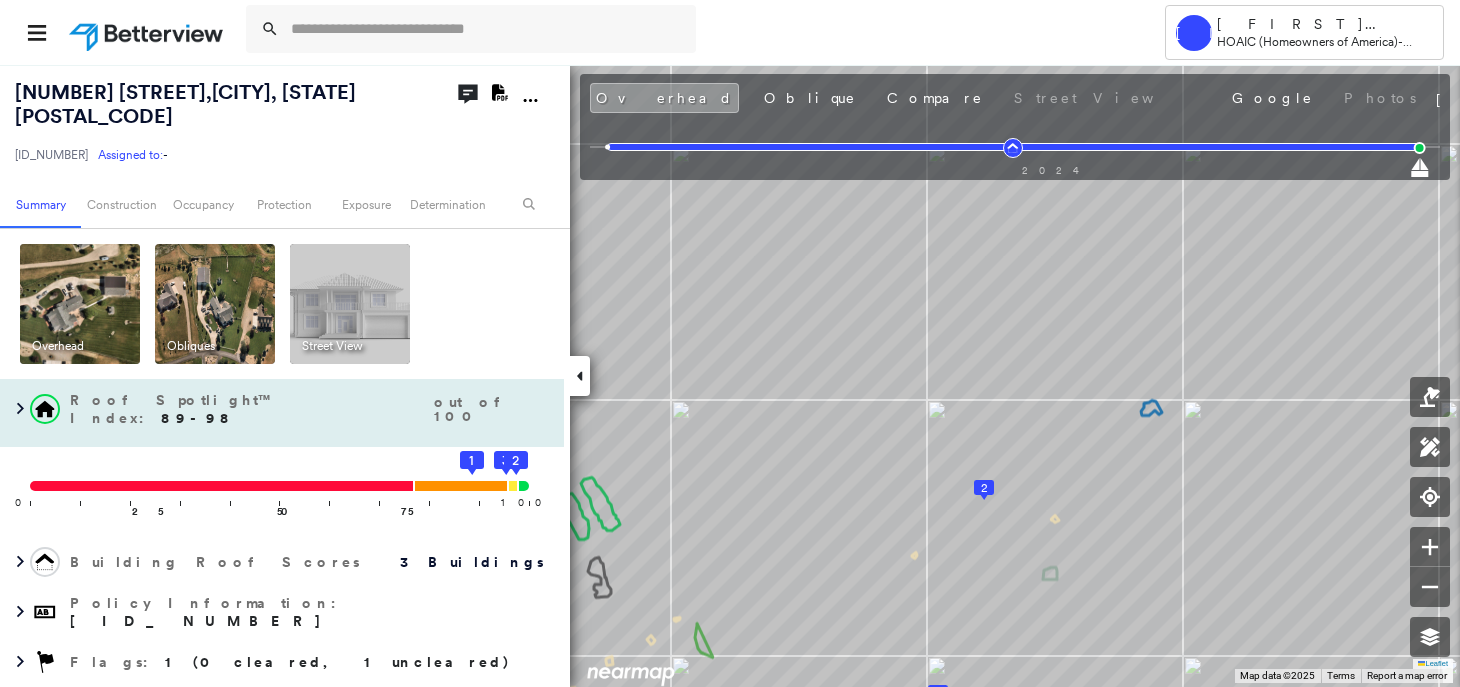 drag, startPoint x: 143, startPoint y: 531, endPoint x: 210, endPoint y: 490, distance: 78.54935 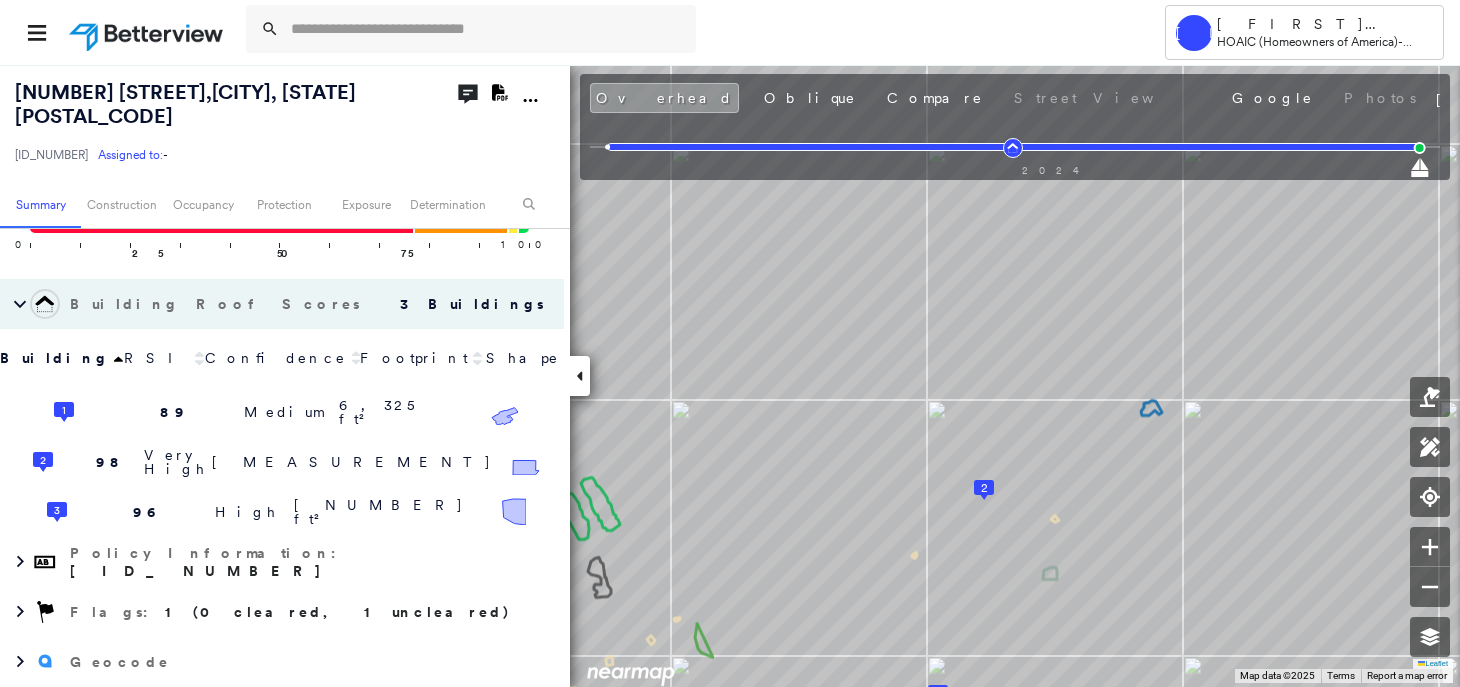 scroll, scrollTop: 265, scrollLeft: 0, axis: vertical 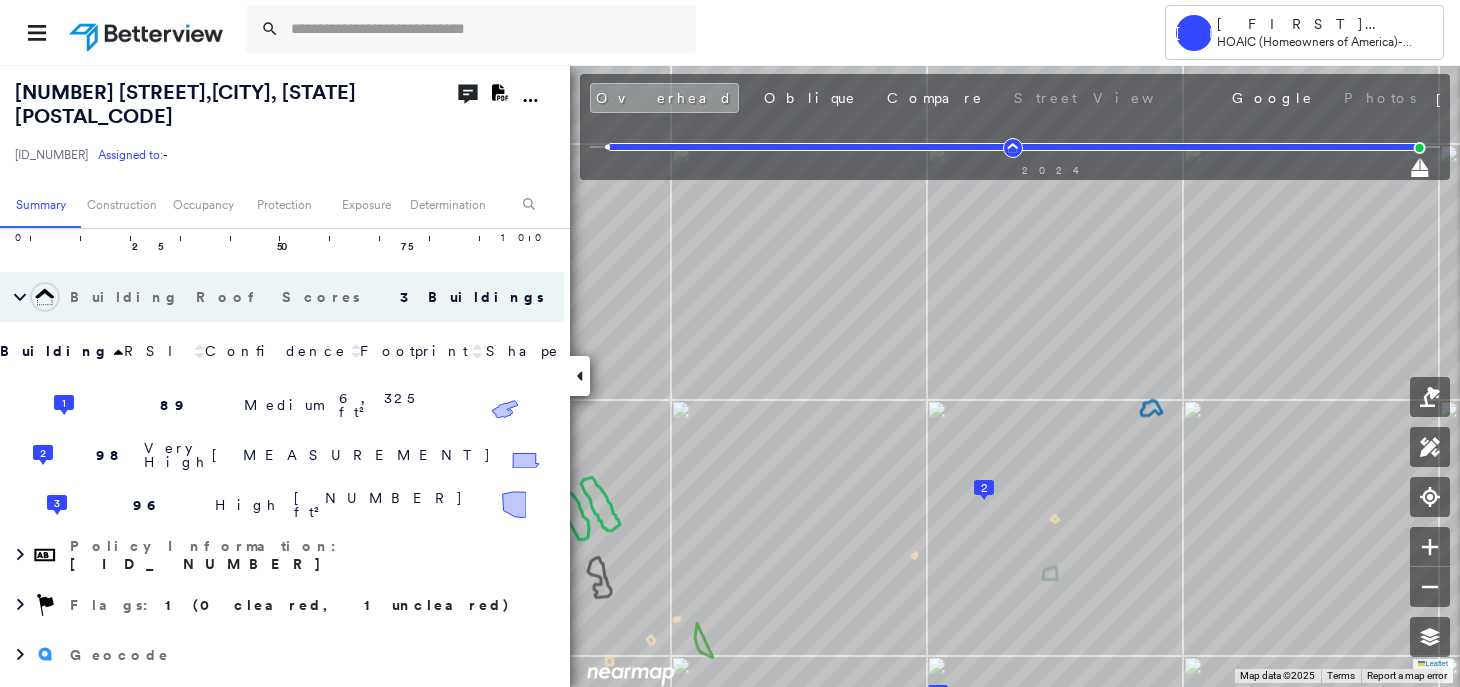 click on "Building Roof Scores 3 Buildings" at bounding box center (282, 297) 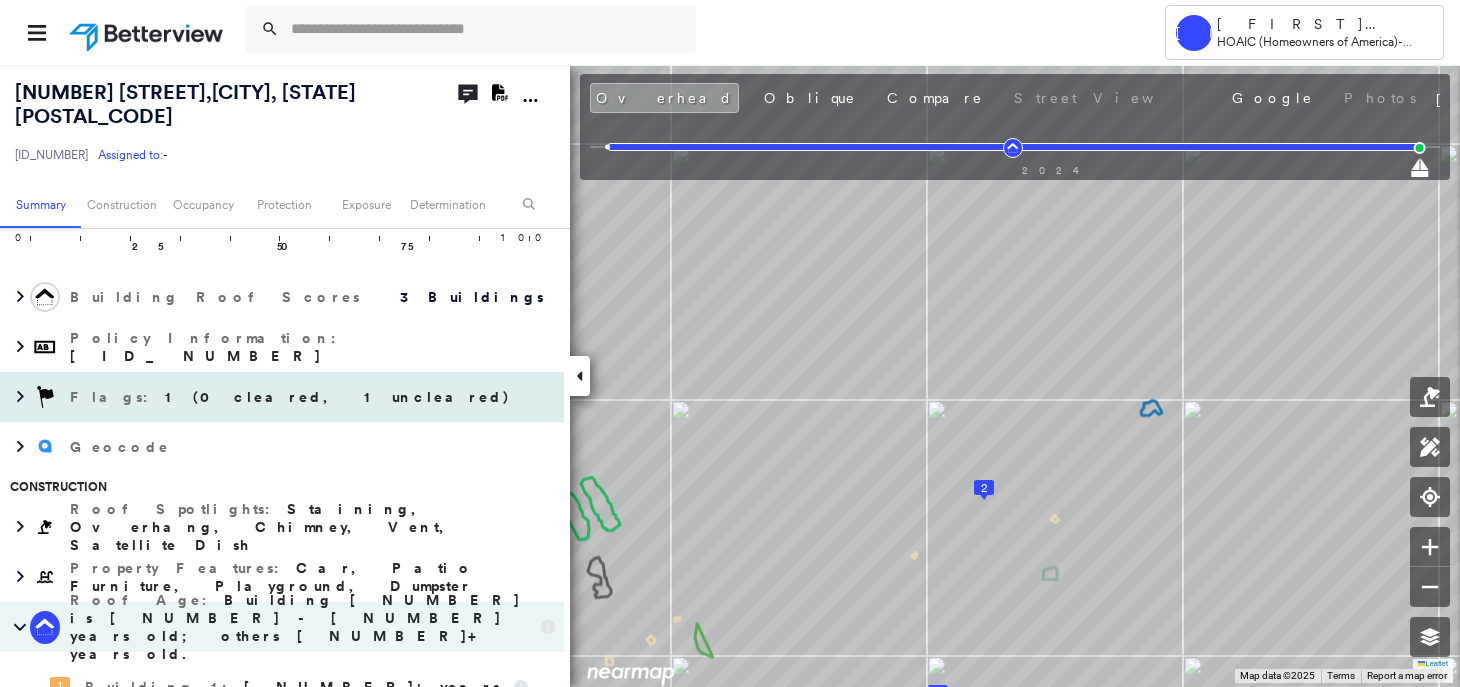 click on "Flags :  1 (0 cleared, 1 uncleared)" at bounding box center [292, 397] 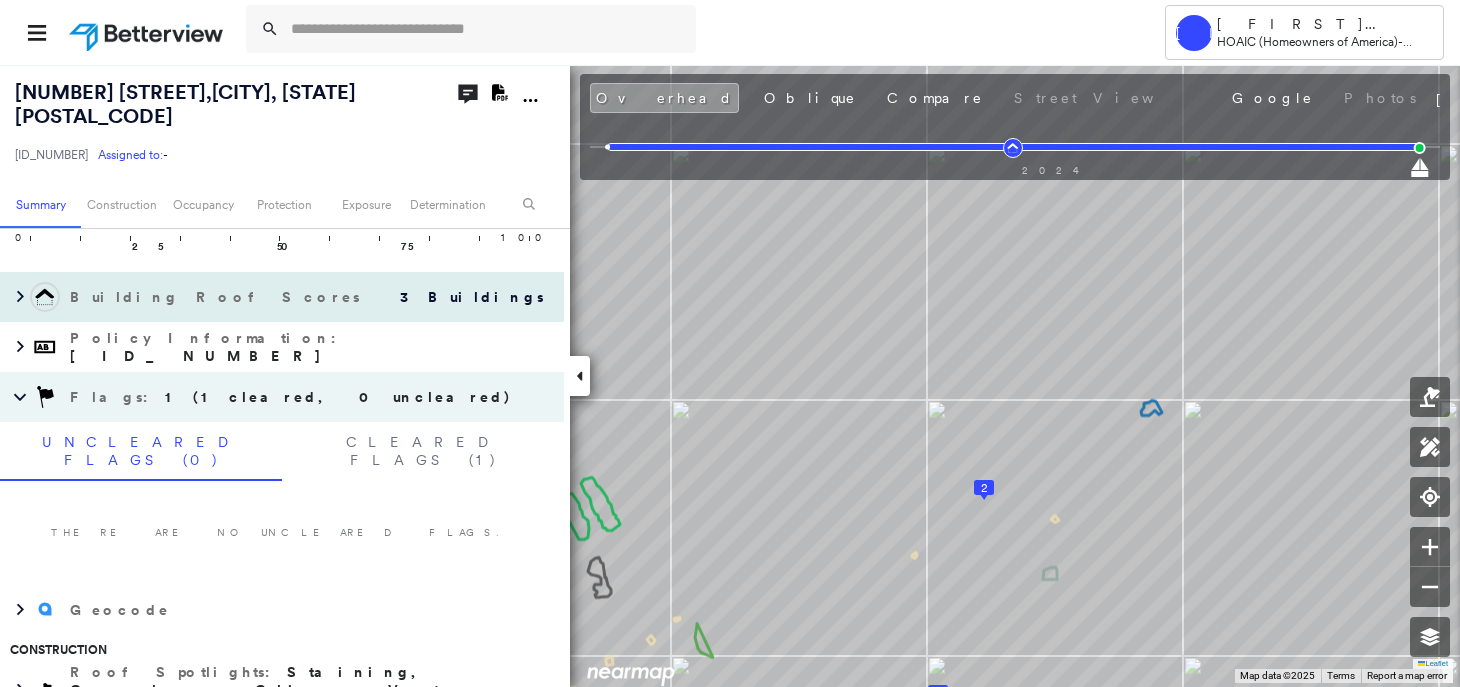 click on "Building Roof Scores" at bounding box center [217, 297] 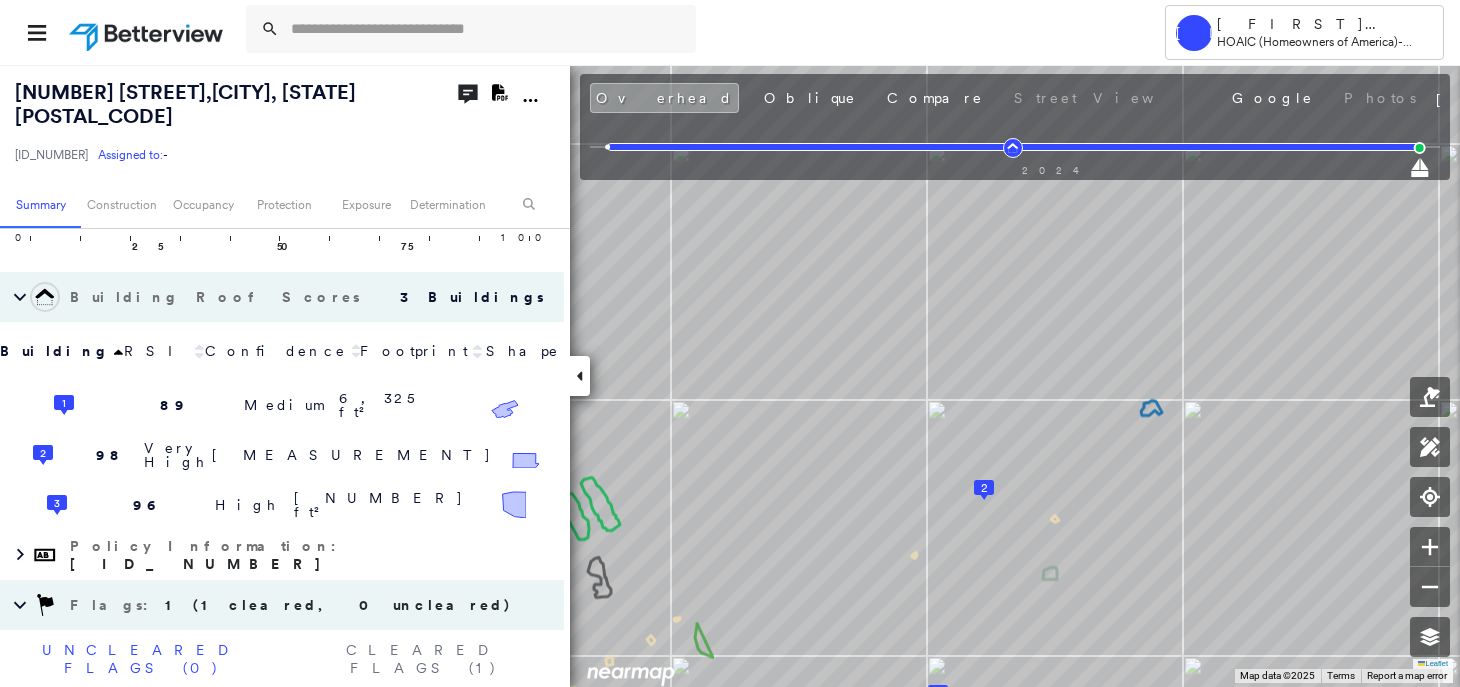 click on "Building Roof Scores" at bounding box center [217, 297] 